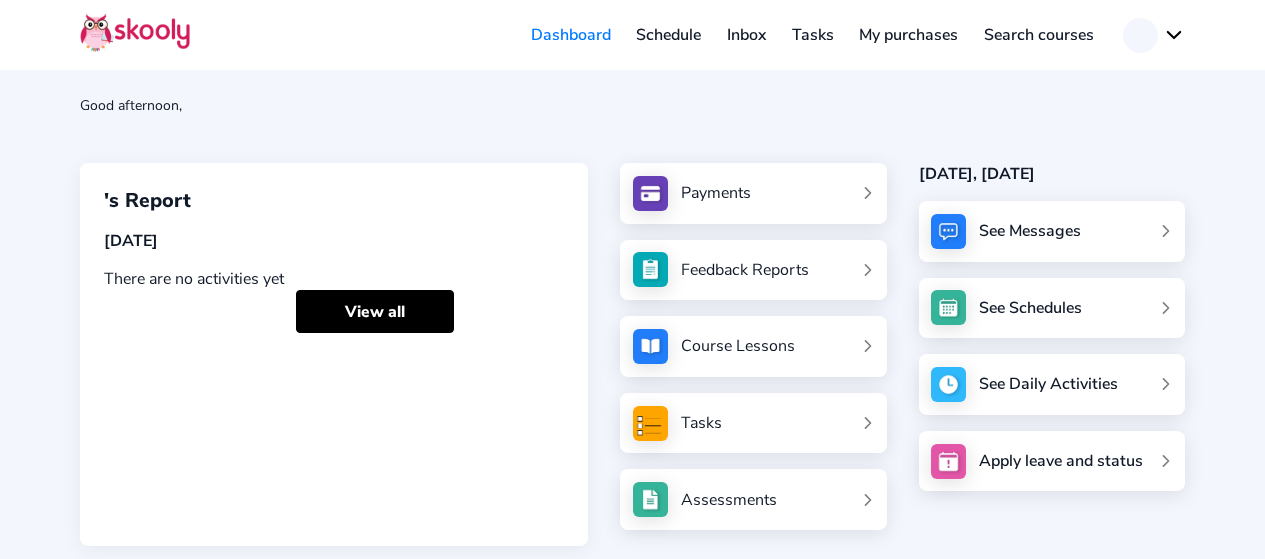 scroll, scrollTop: 0, scrollLeft: 0, axis: both 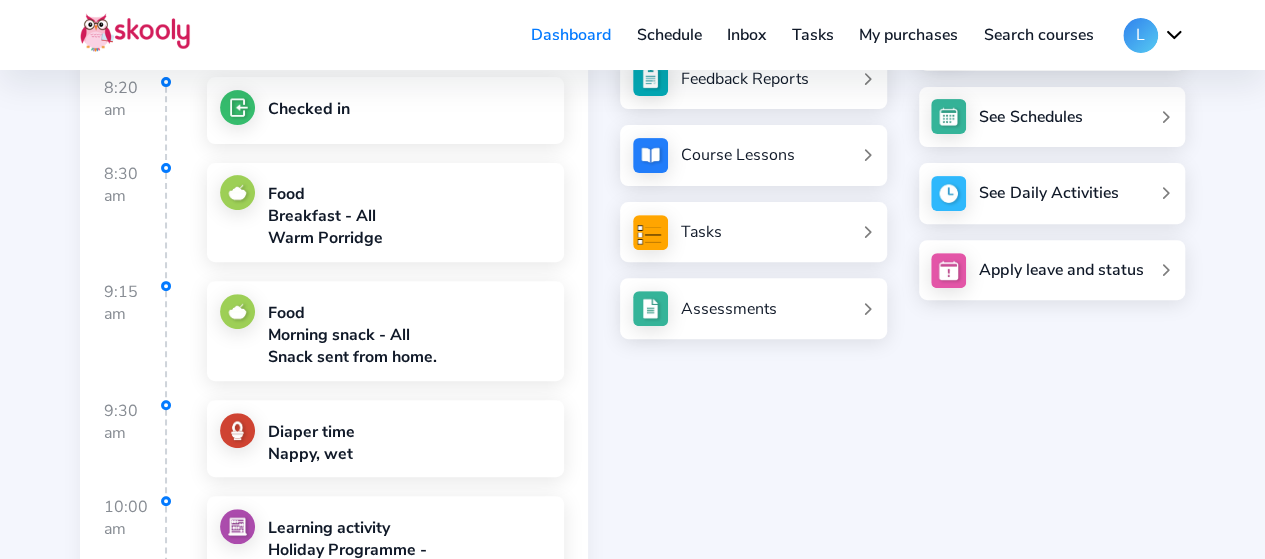 click on "[DATE], [DATE] See Messages See Schedules See Daily Activities Apply leave and status" 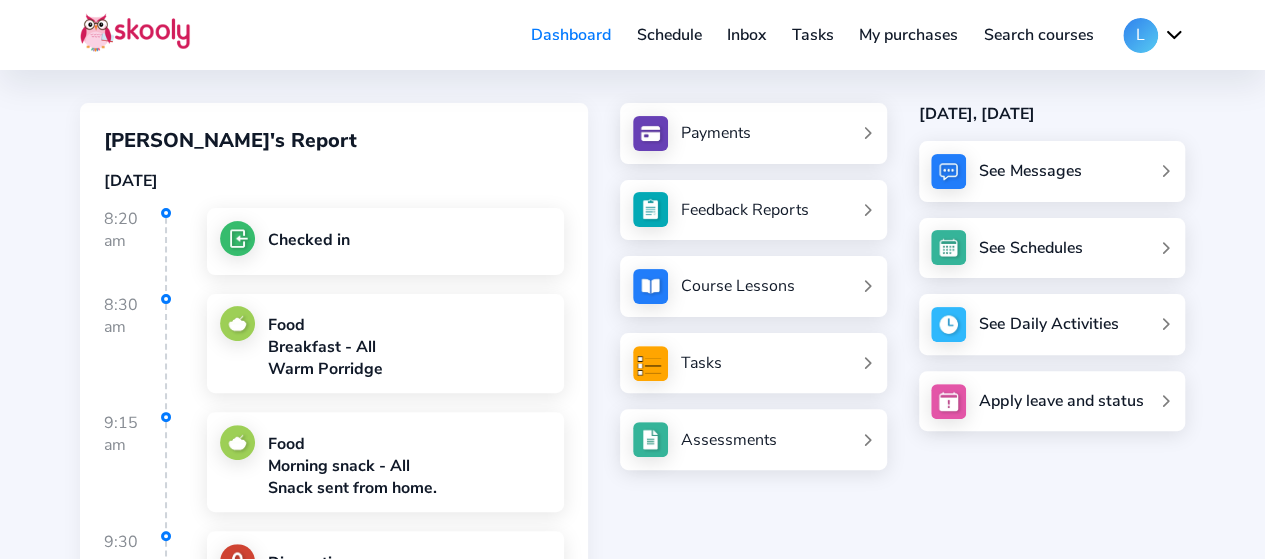 scroll, scrollTop: 0, scrollLeft: 0, axis: both 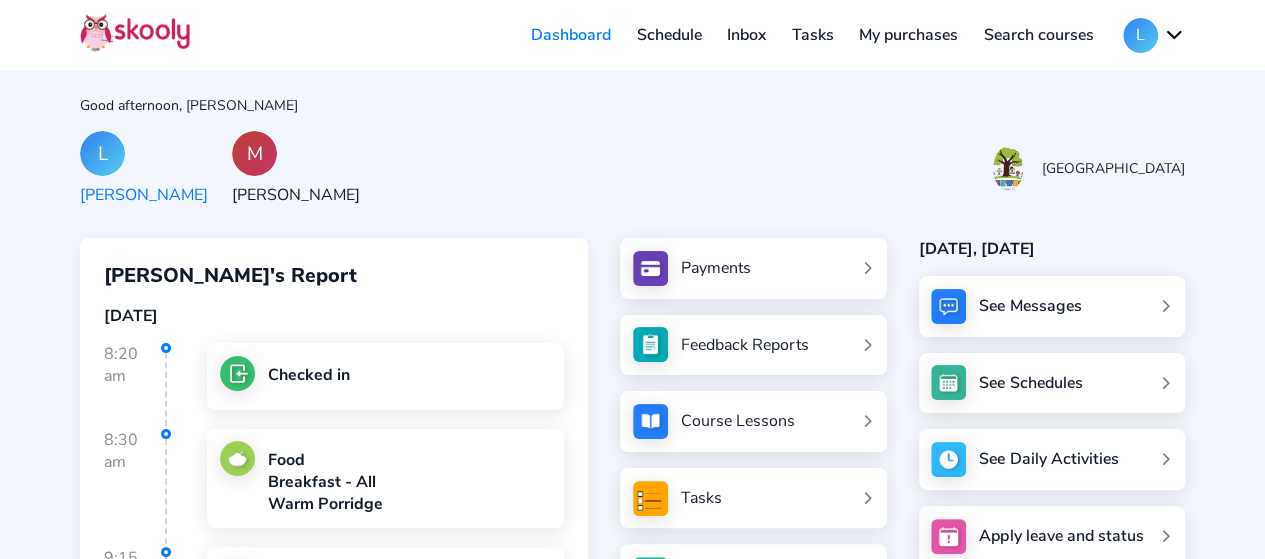 click on "Inbox" 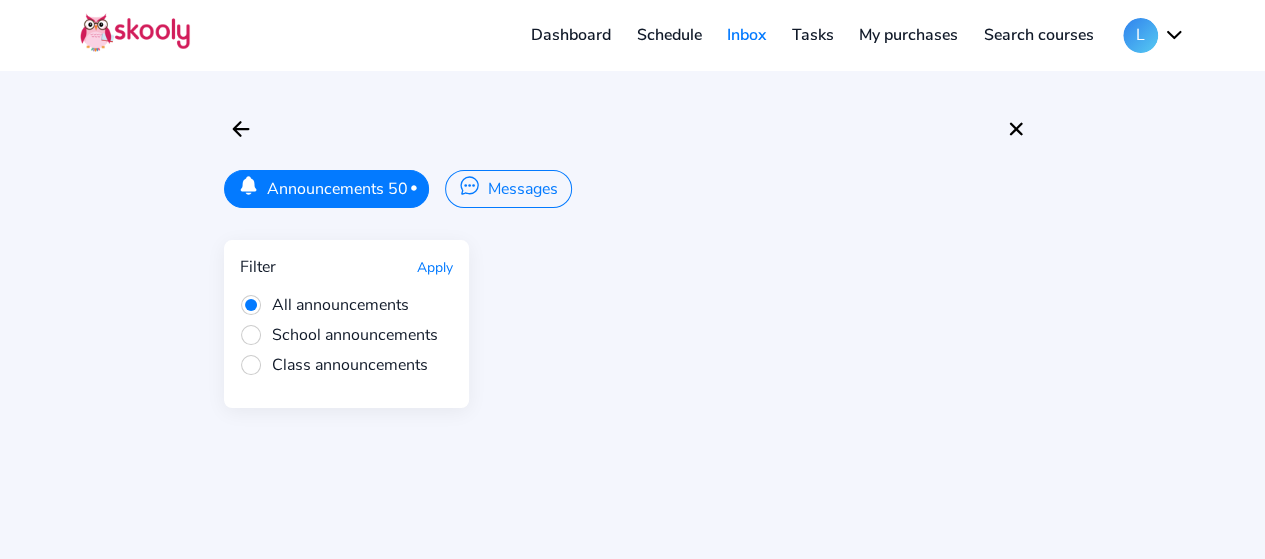 click 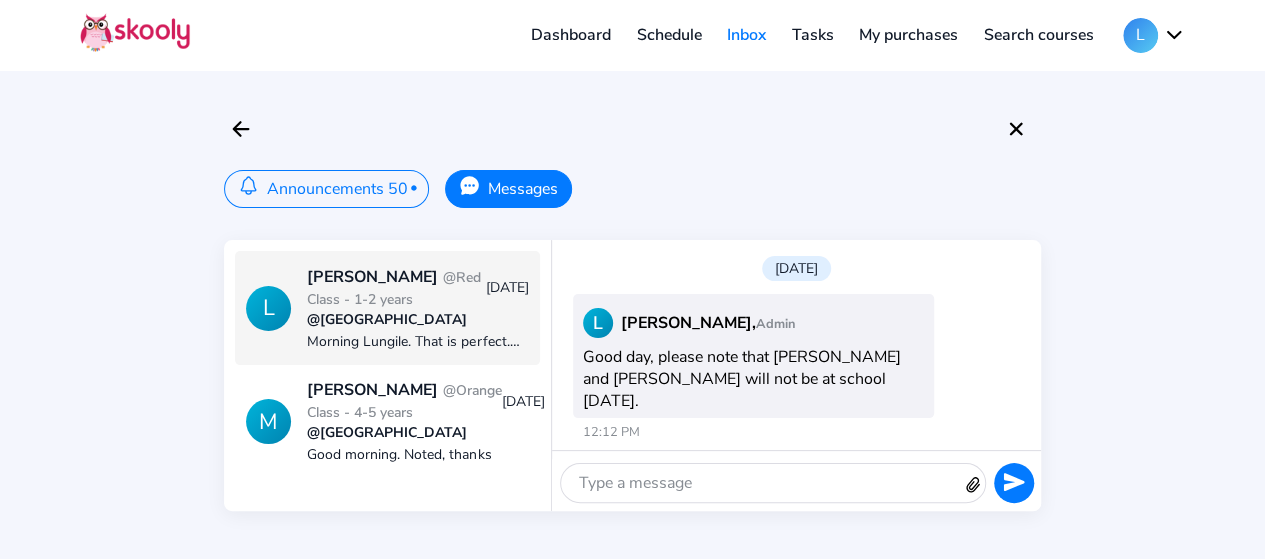 click on "Morning Lungile. That is perfect. Thank you for letting us know." at bounding box center [417, 341] 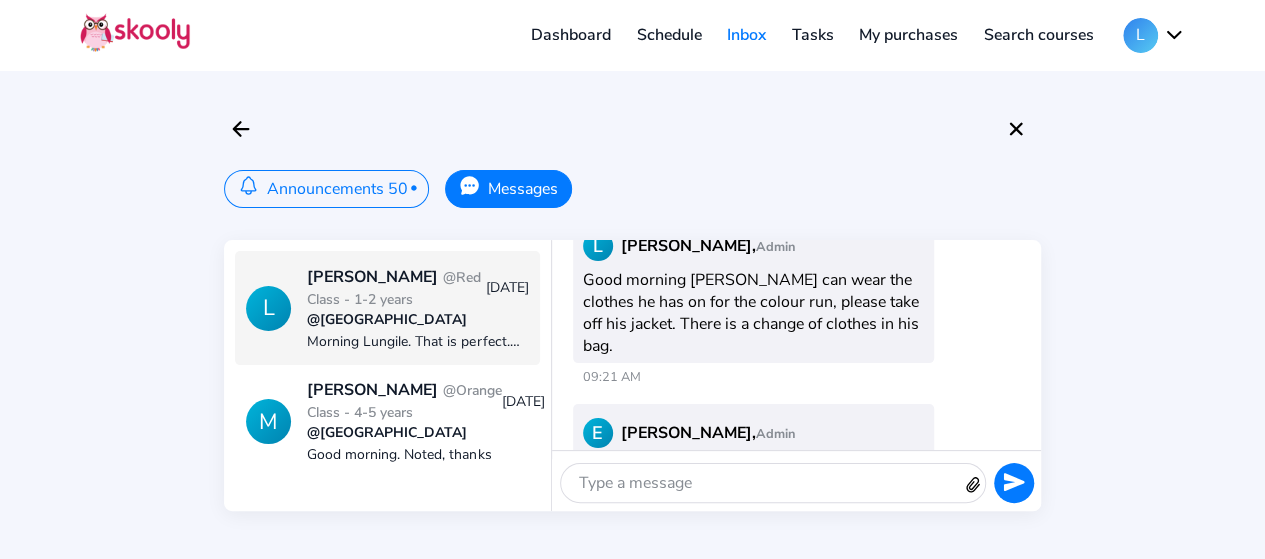 click at bounding box center (761, 483) 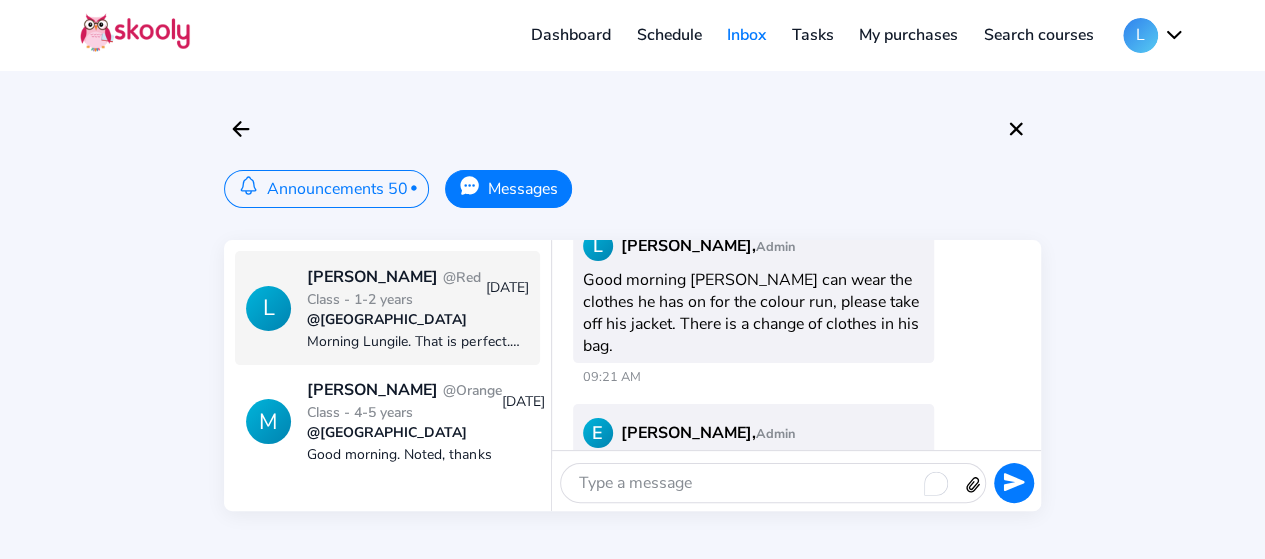 type 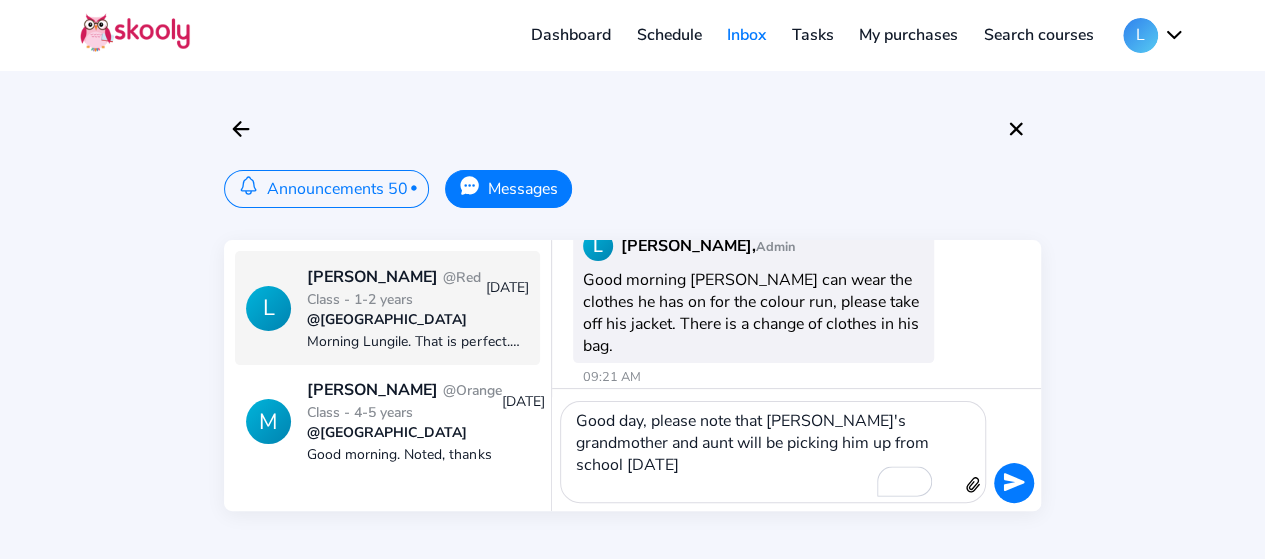 click 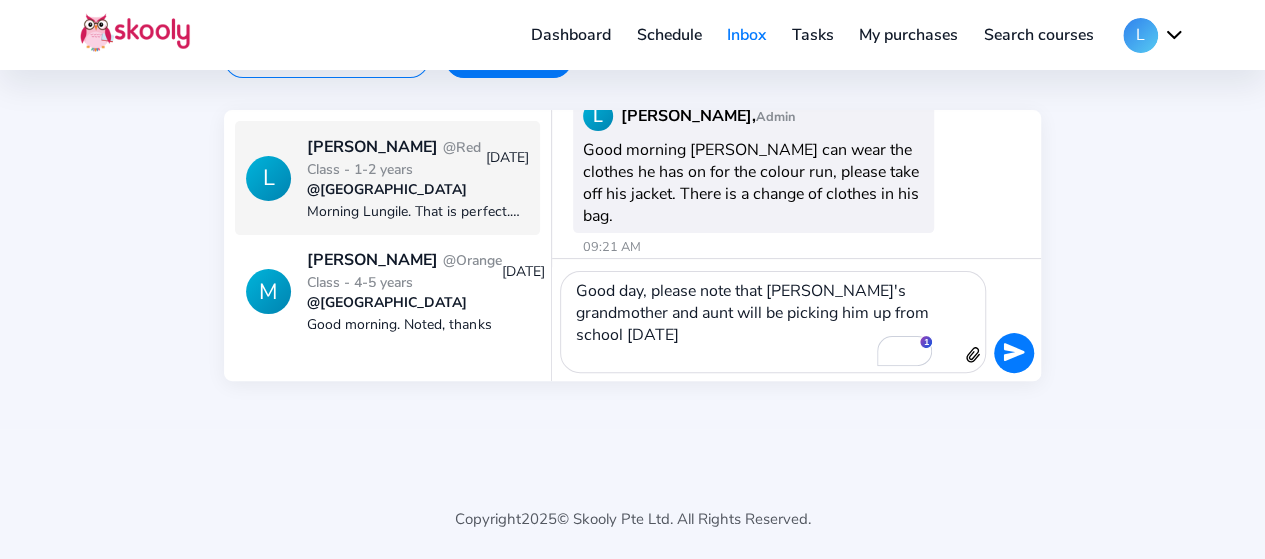 scroll, scrollTop: 129, scrollLeft: 0, axis: vertical 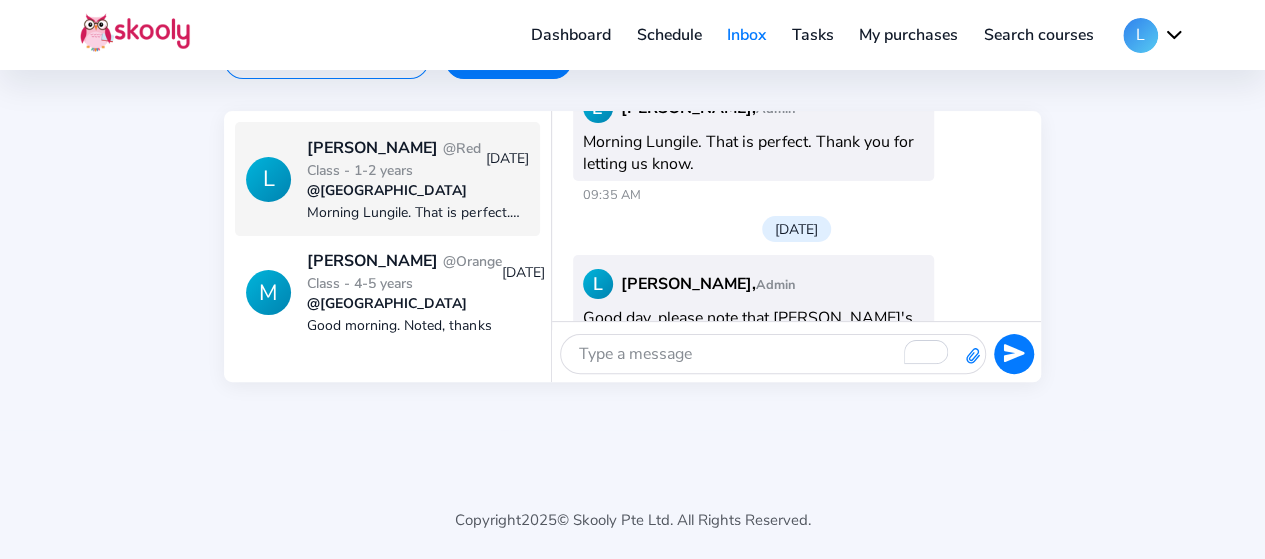 click on "Attach" 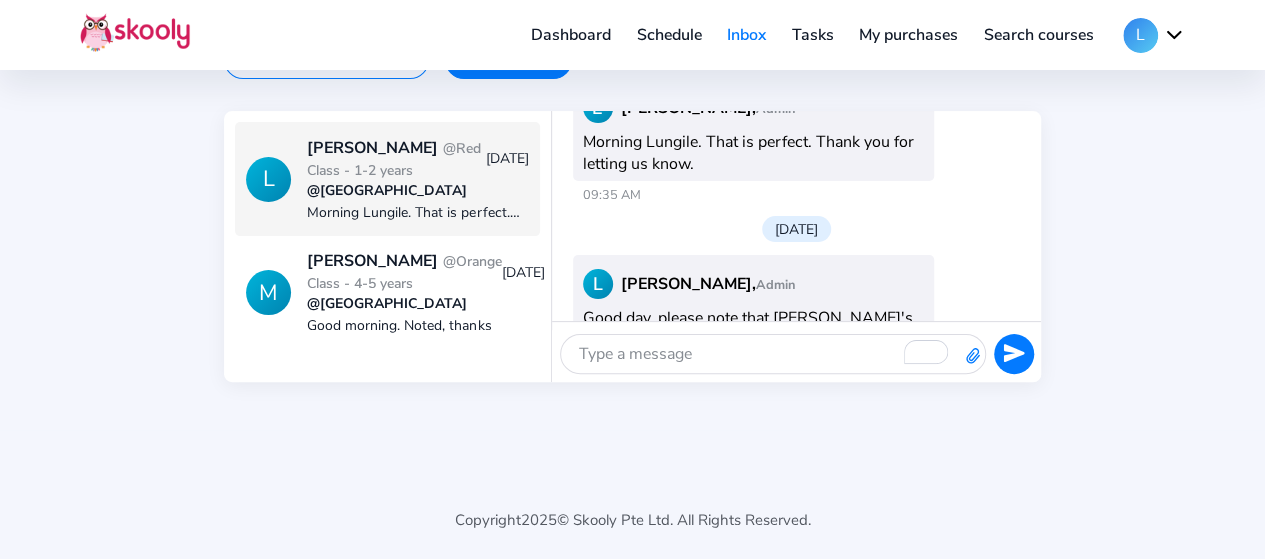 click 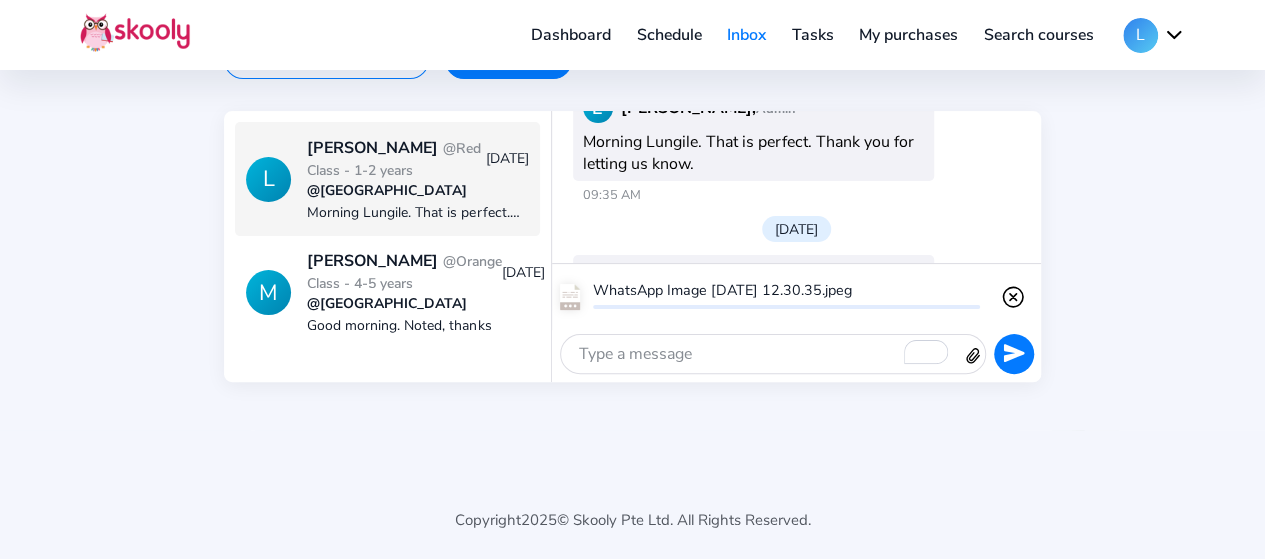 scroll, scrollTop: 132, scrollLeft: 0, axis: vertical 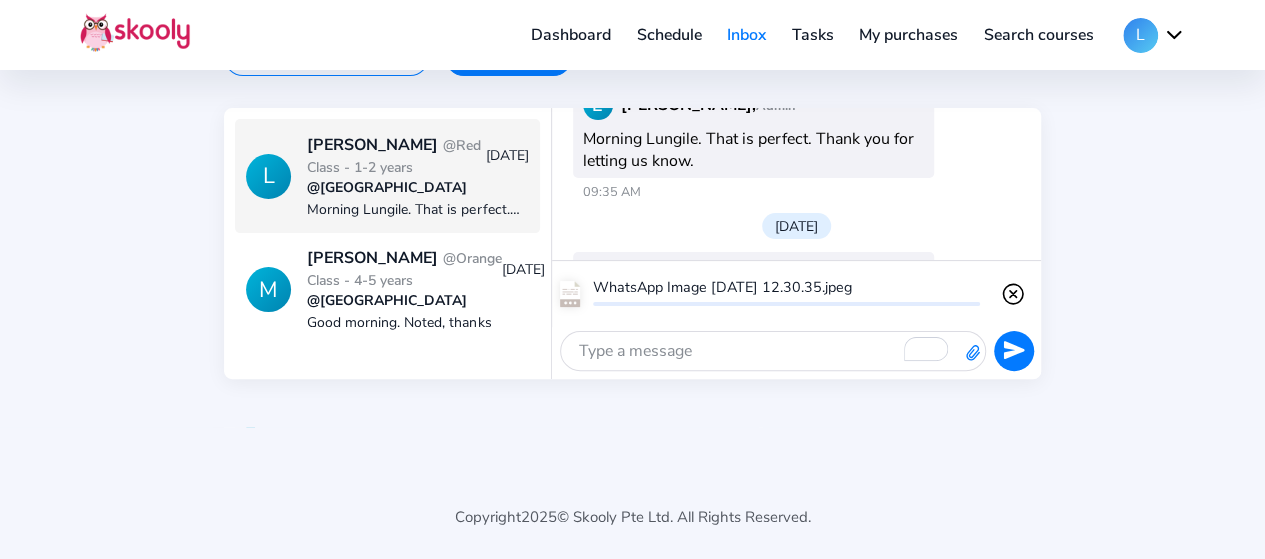 click on "Attach" 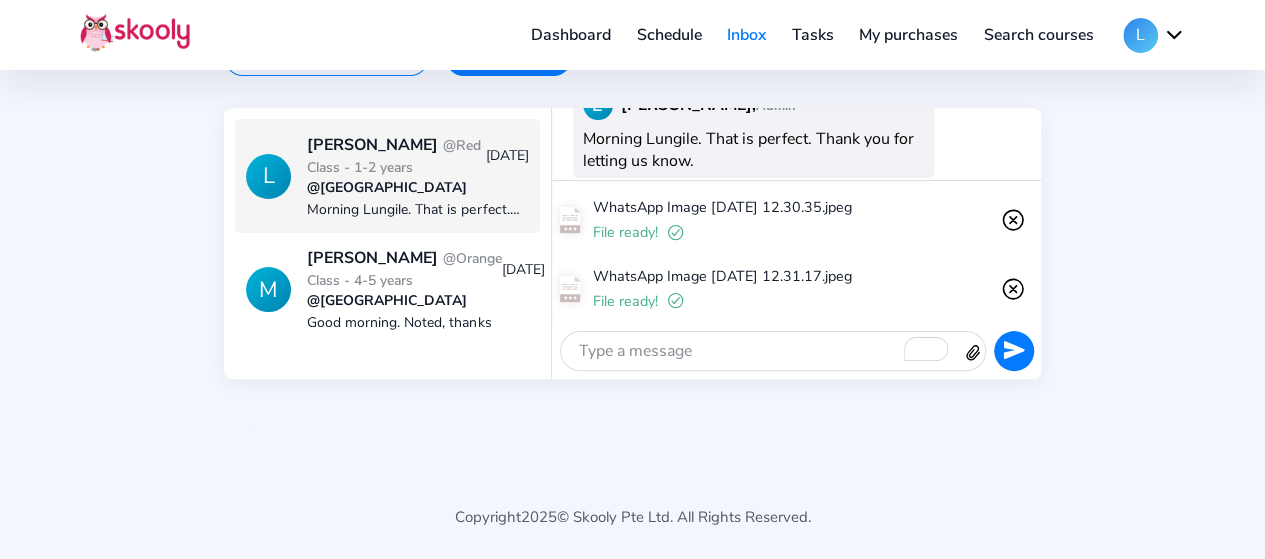 click on "Send" 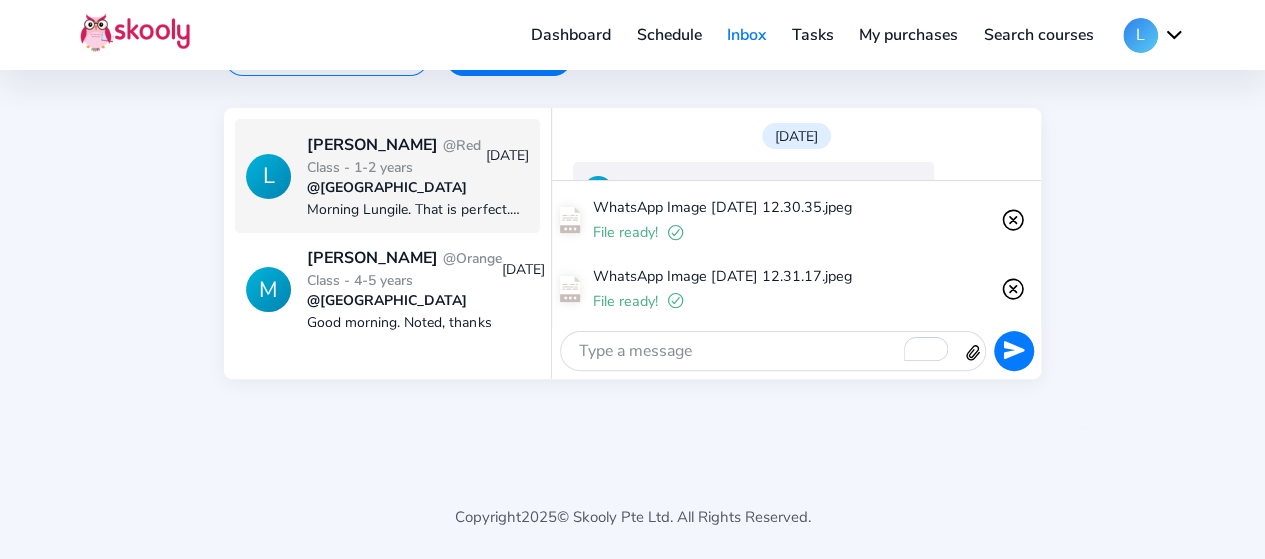 scroll, scrollTop: 1761, scrollLeft: 0, axis: vertical 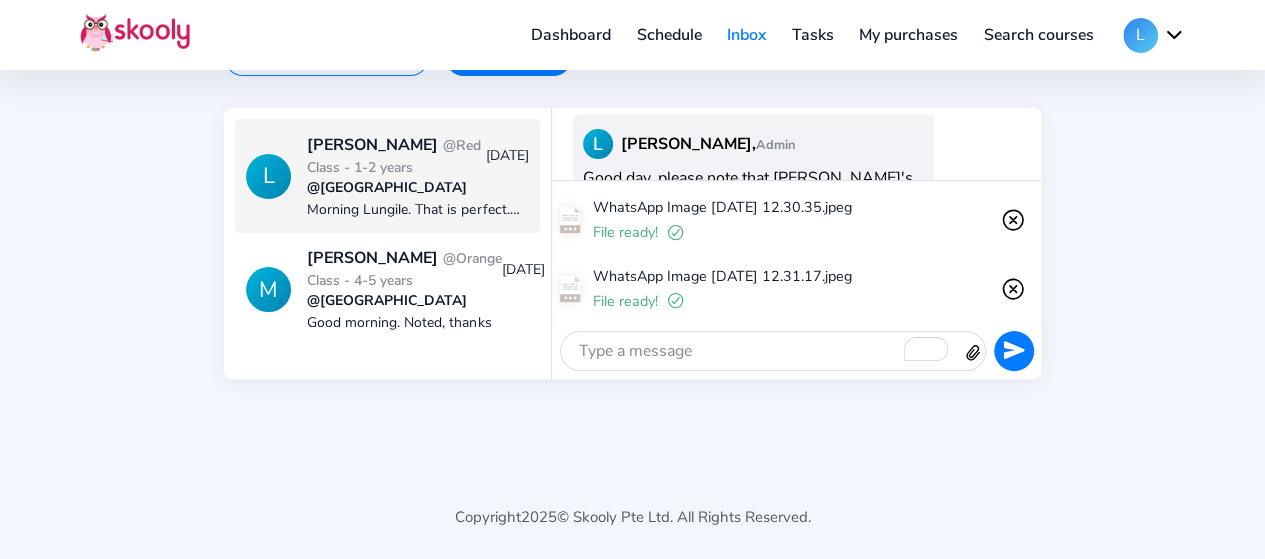 click on "Checkmark Circle" 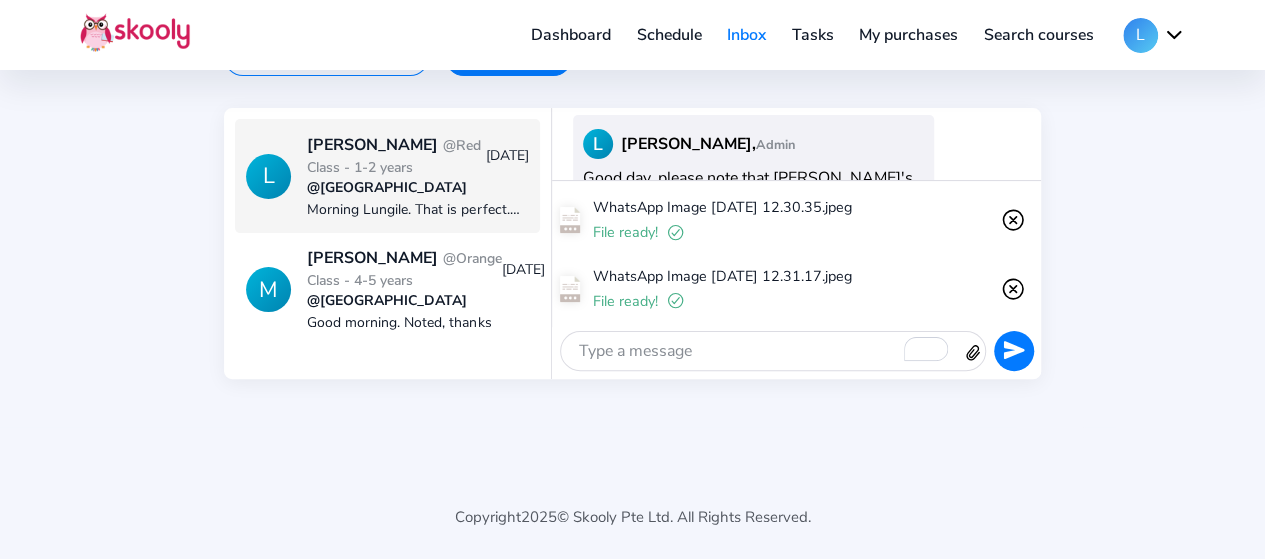 click at bounding box center [761, 351] 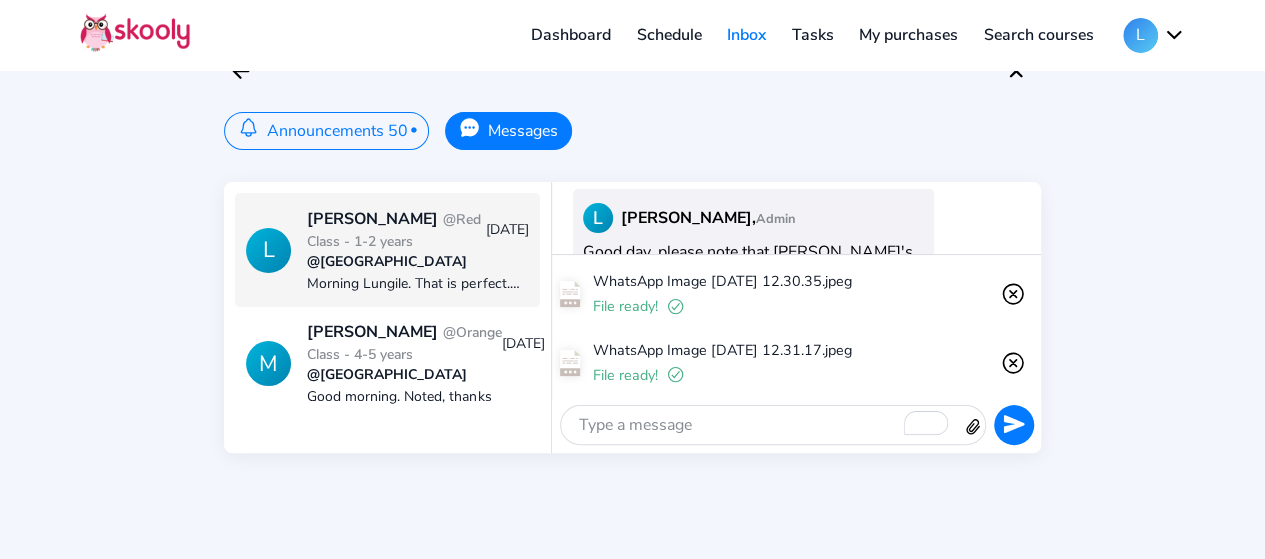 scroll, scrollTop: 52, scrollLeft: 0, axis: vertical 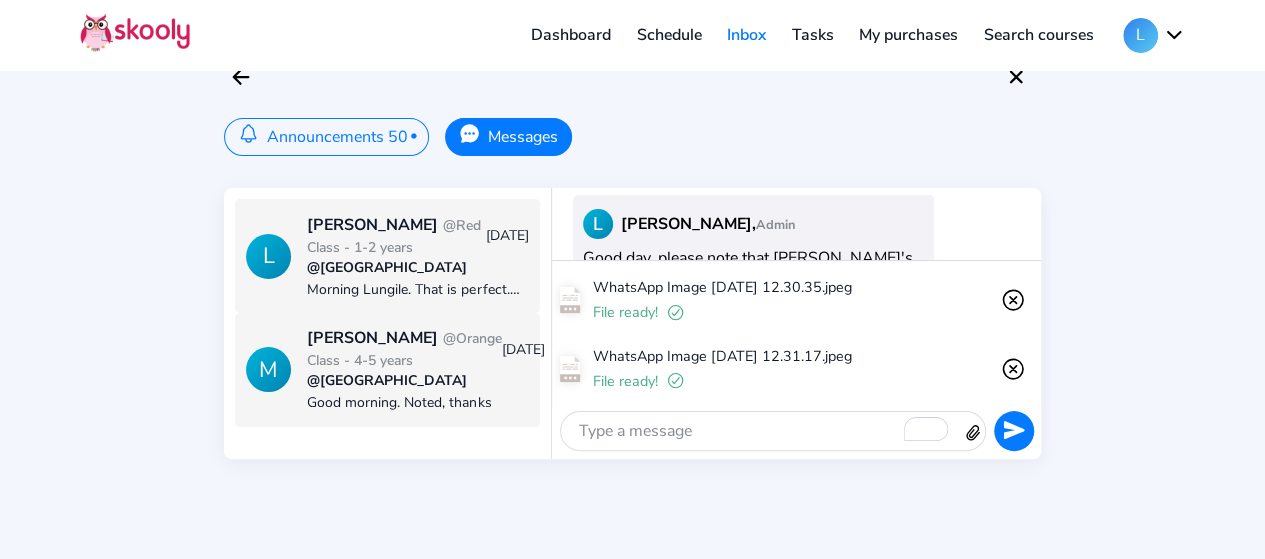 click on "@Orange Class - 4-5 years" at bounding box center [404, 349] 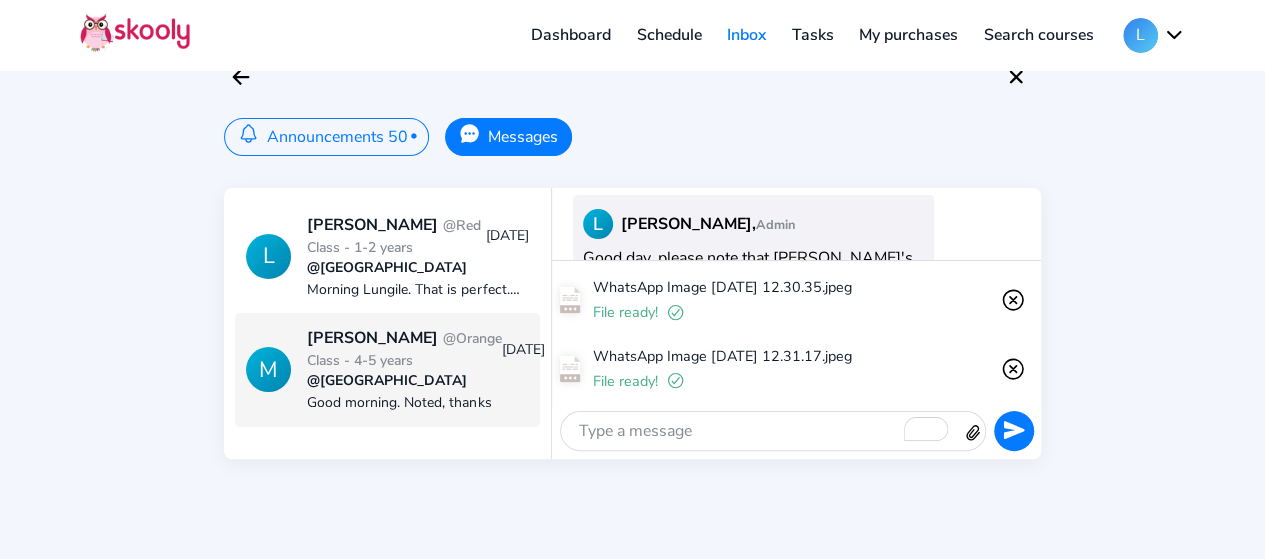 click on "@Orange Class - 4-5 years" at bounding box center [404, 349] 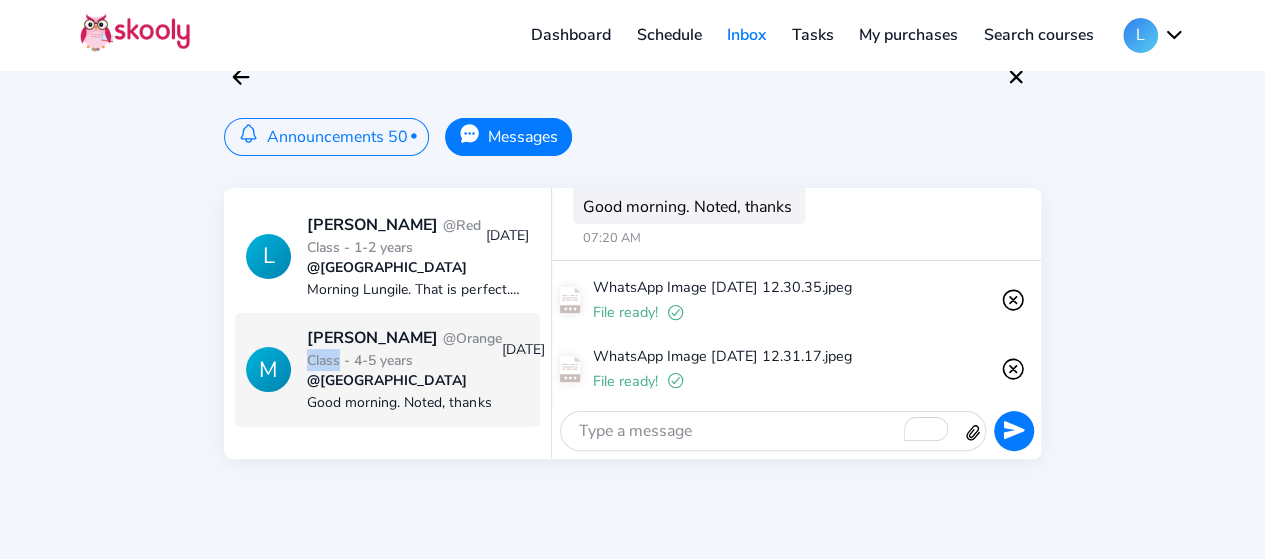 click on "@Orange Class - 4-5 years" at bounding box center [404, 349] 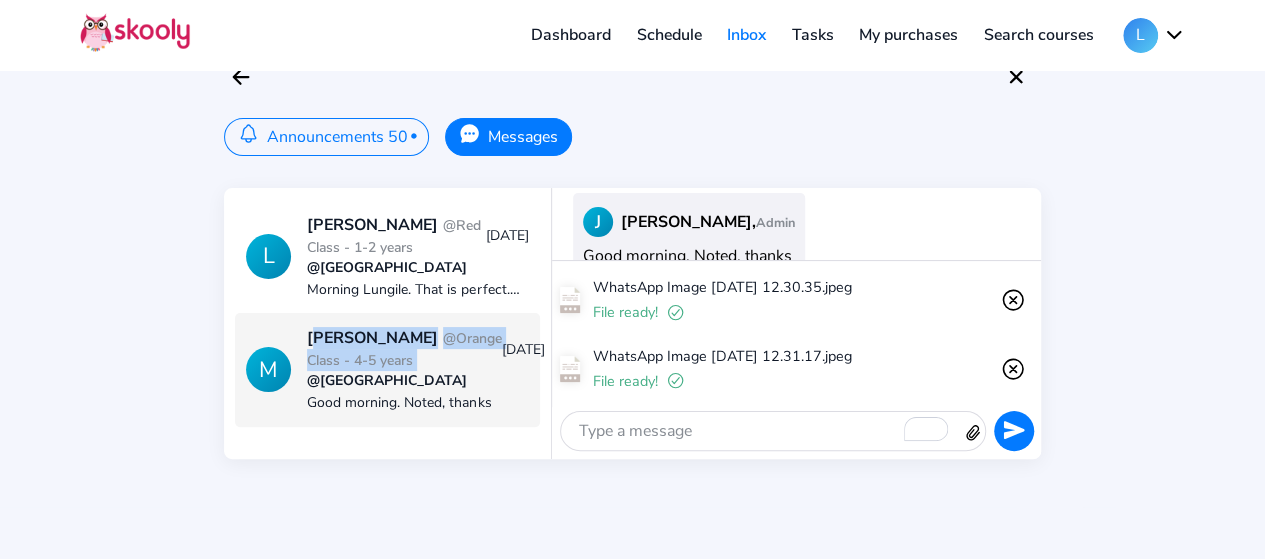 click on "@Orange Class - 4-5 years" at bounding box center [404, 349] 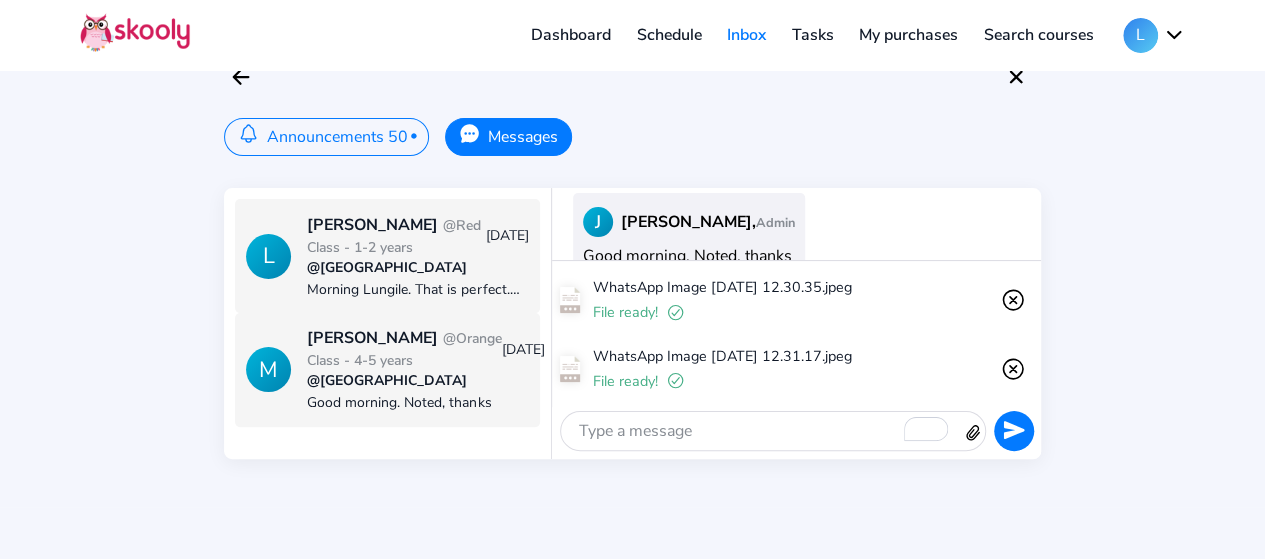 click on "@[GEOGRAPHIC_DATA]" at bounding box center (417, 267) 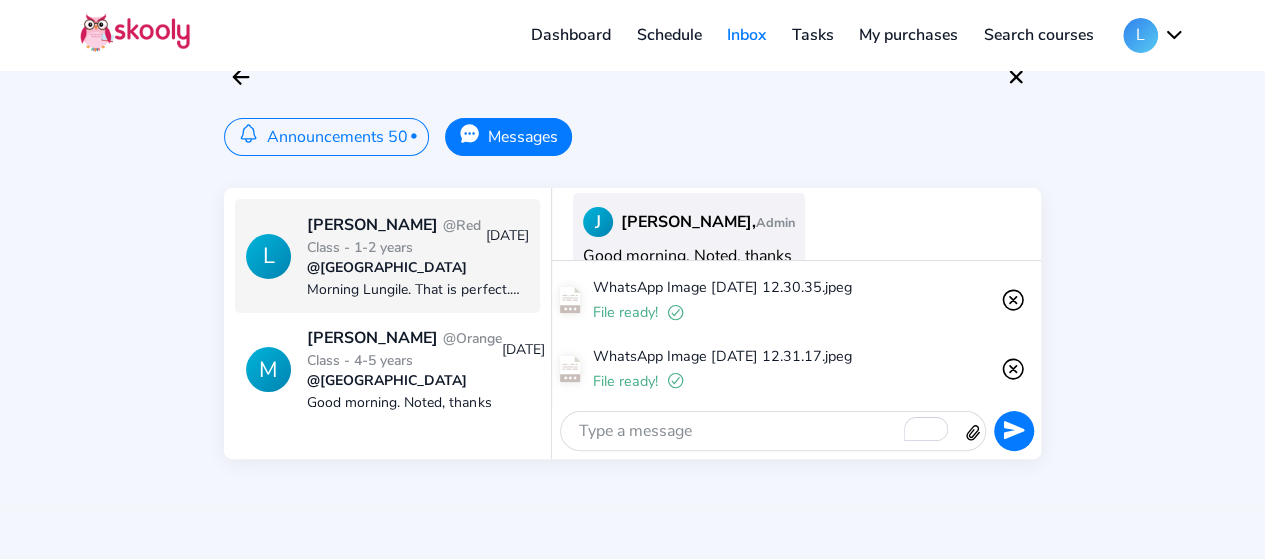 scroll, scrollTop: 1620, scrollLeft: 0, axis: vertical 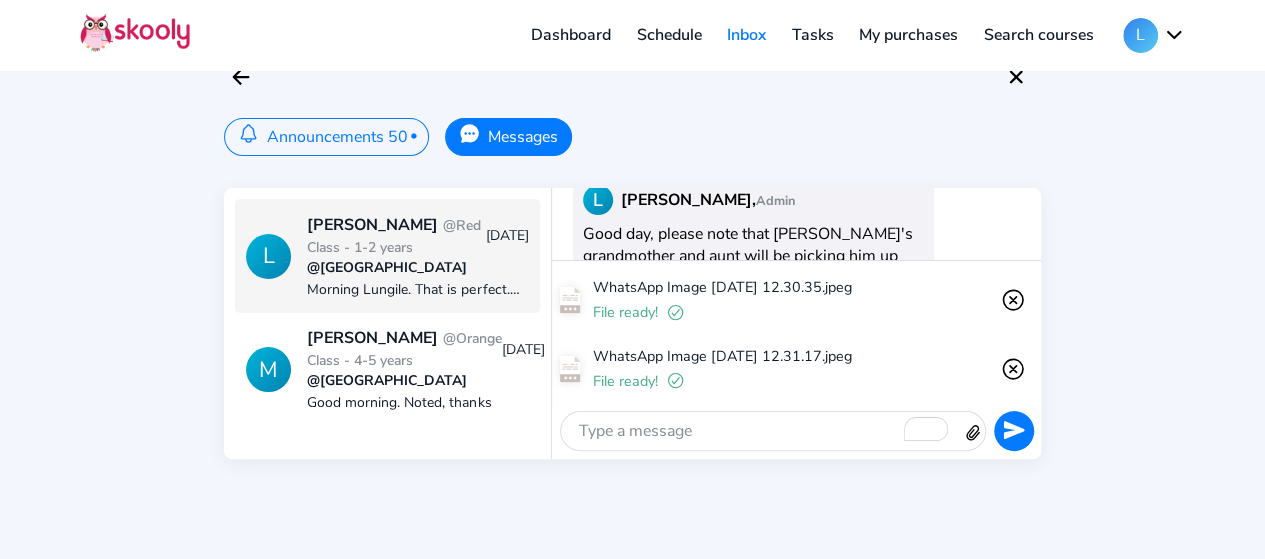 click on "@[GEOGRAPHIC_DATA]" at bounding box center [417, 267] 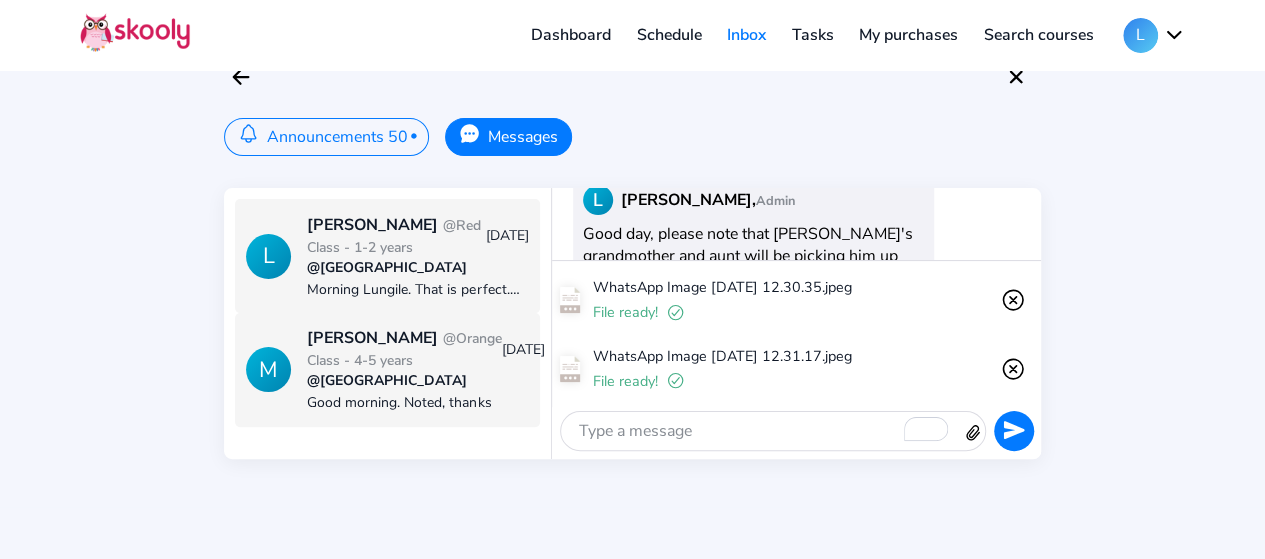 click on "[PERSON_NAME]  @Orange Class - 4-5 years" at bounding box center [404, 349] 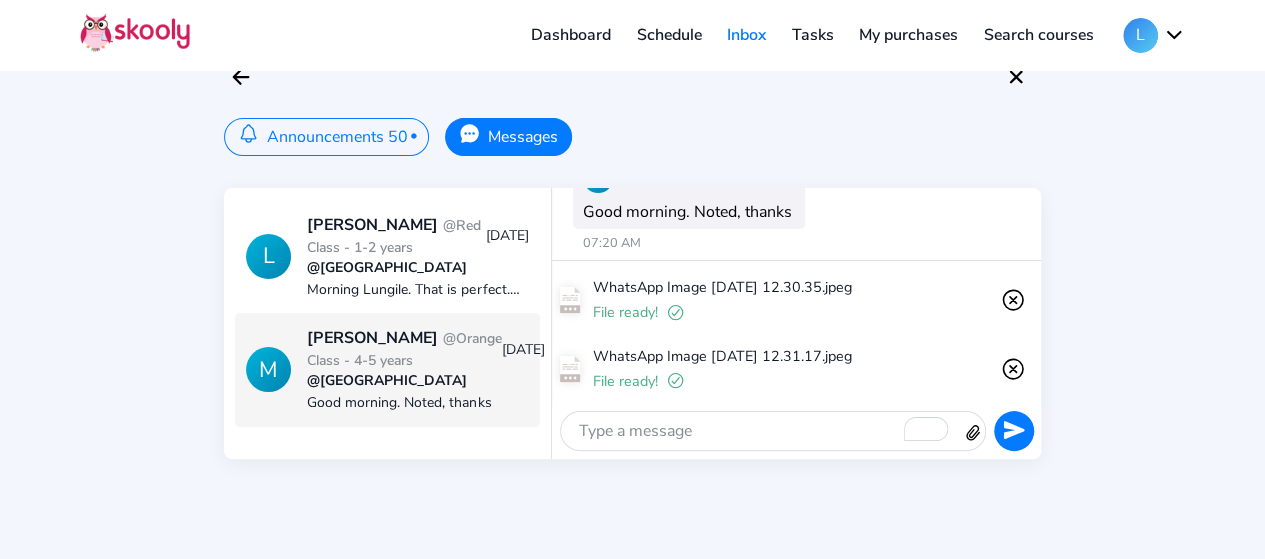 scroll, scrollTop: 1576, scrollLeft: 0, axis: vertical 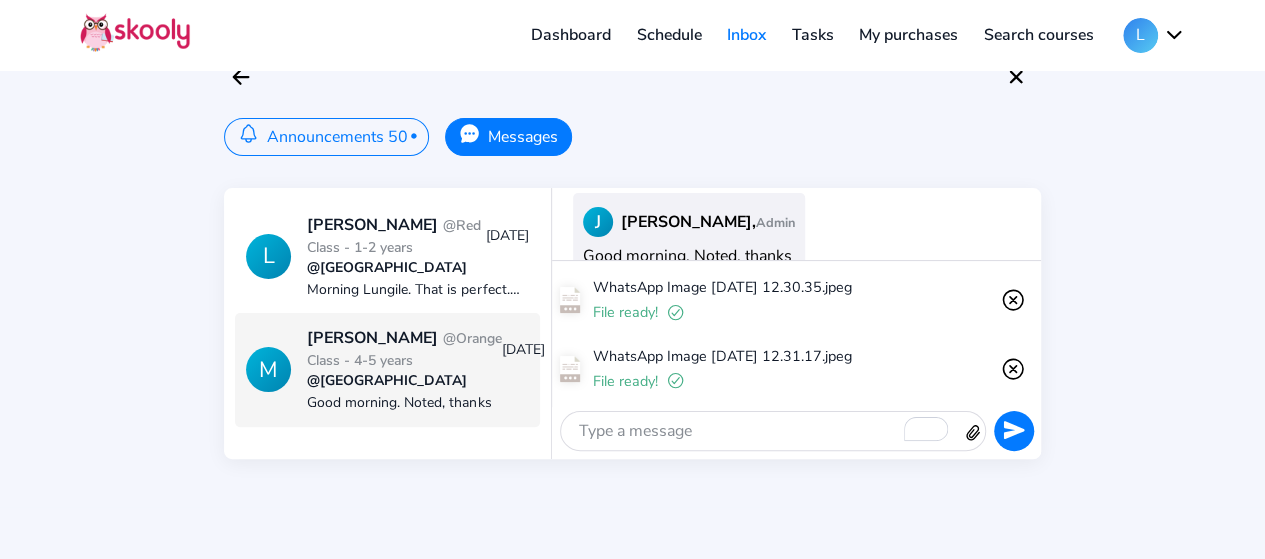 click on "[PERSON_NAME]  @Orange Class - 4-5 years" at bounding box center (404, 349) 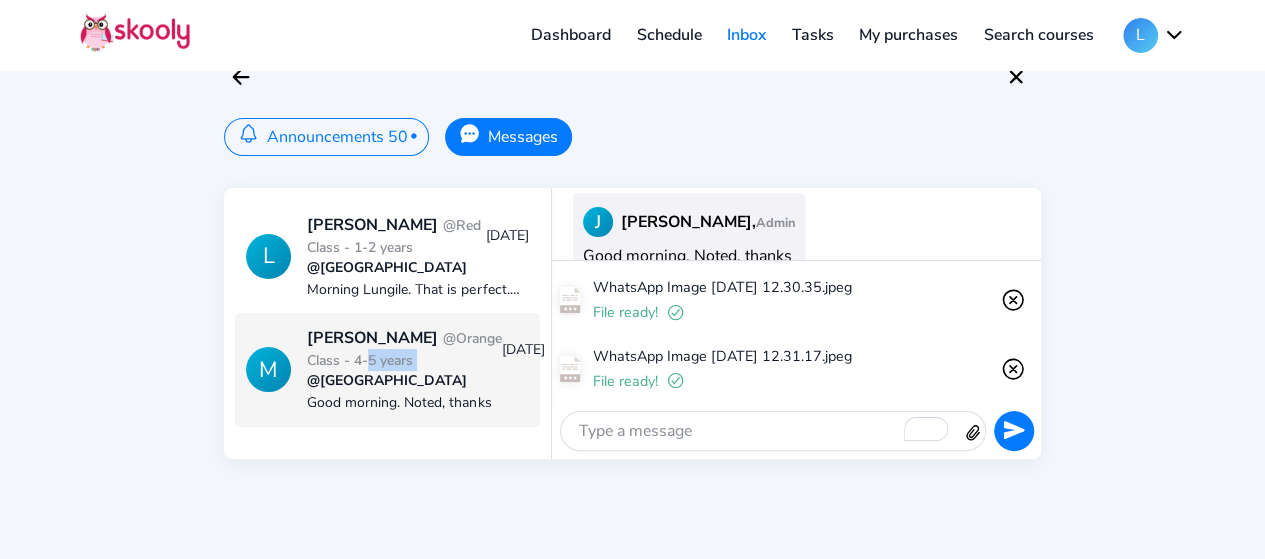 click on "[PERSON_NAME]  @Orange Class - 4-5 years" at bounding box center (404, 349) 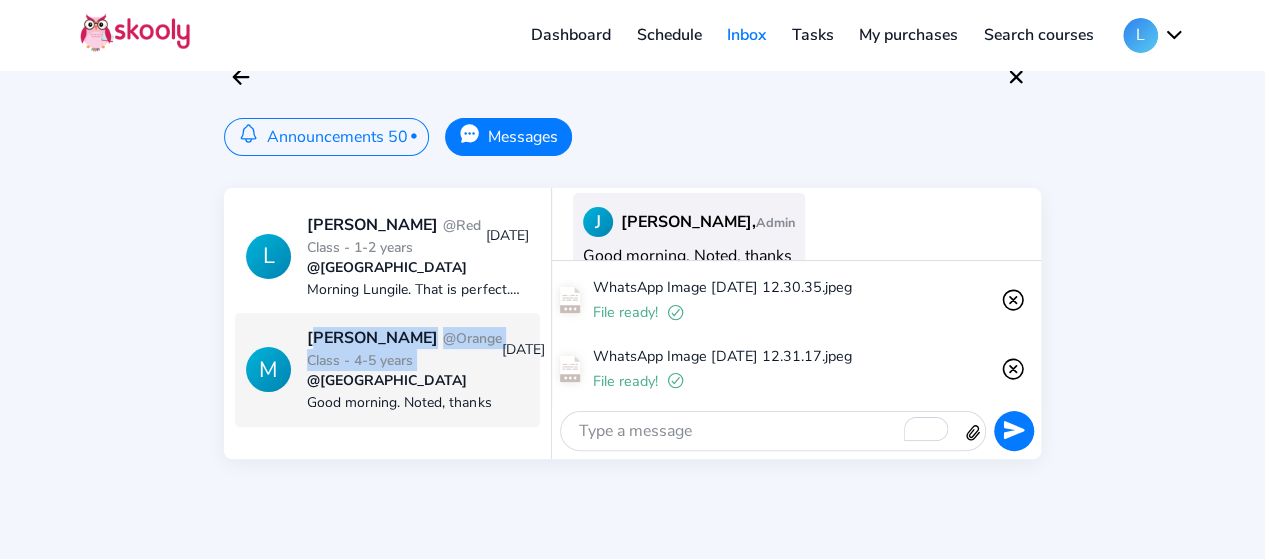 click on "[PERSON_NAME]  @Orange Class - 4-5 years" at bounding box center (404, 349) 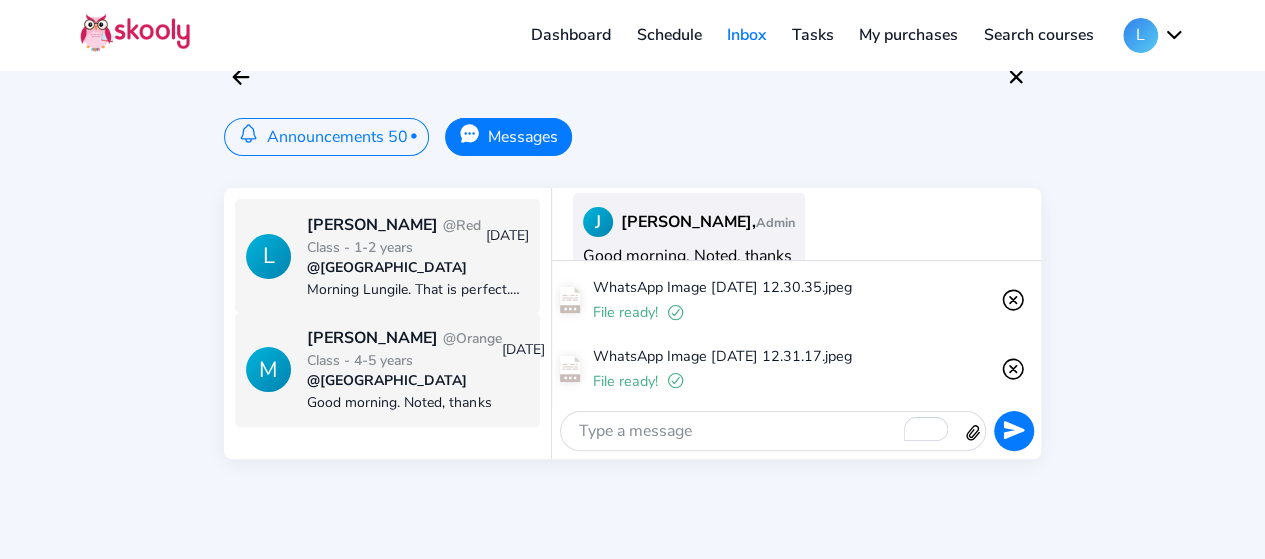 click on "Morning Lungile. That is perfect. Thank you for letting us know." at bounding box center (417, 289) 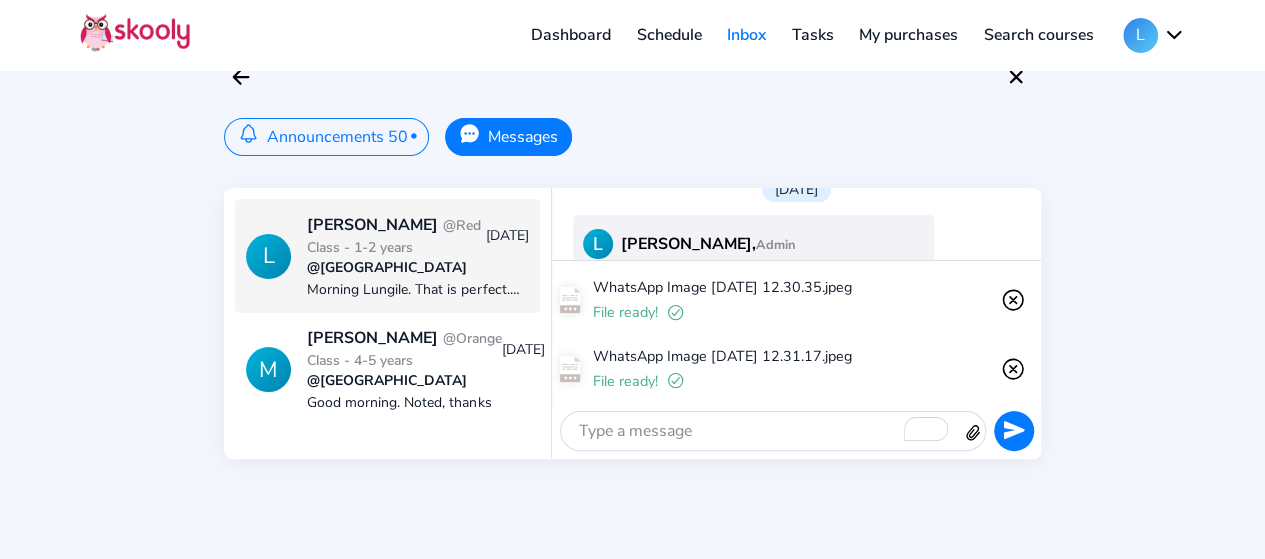 scroll, scrollTop: 1620, scrollLeft: 0, axis: vertical 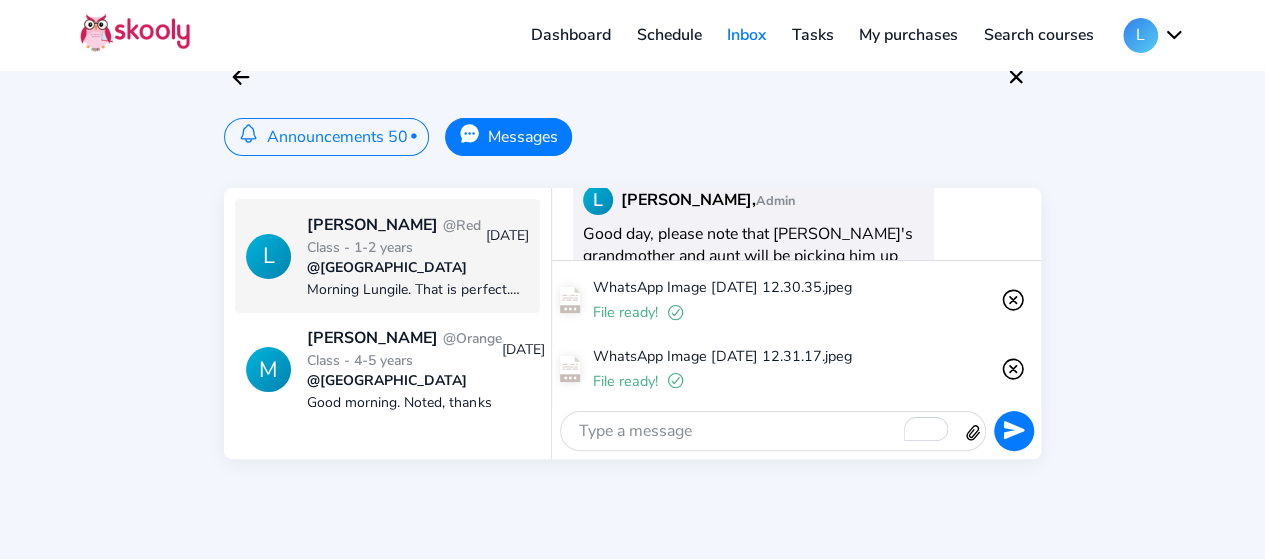 click at bounding box center [761, 431] 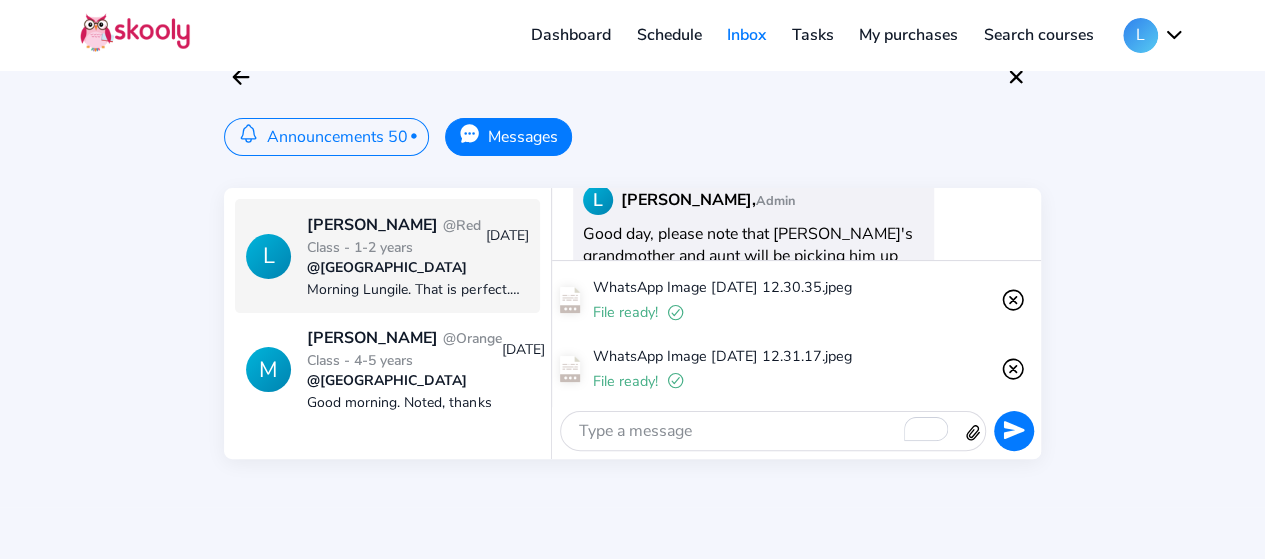 click on "Close Circle" 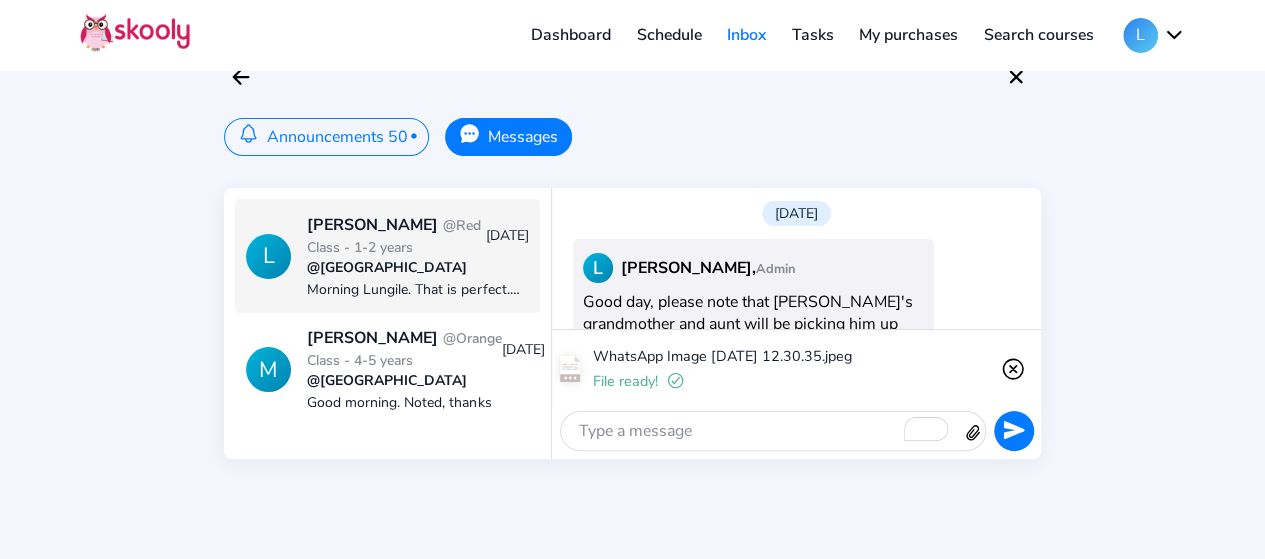 click on "Close Circle" 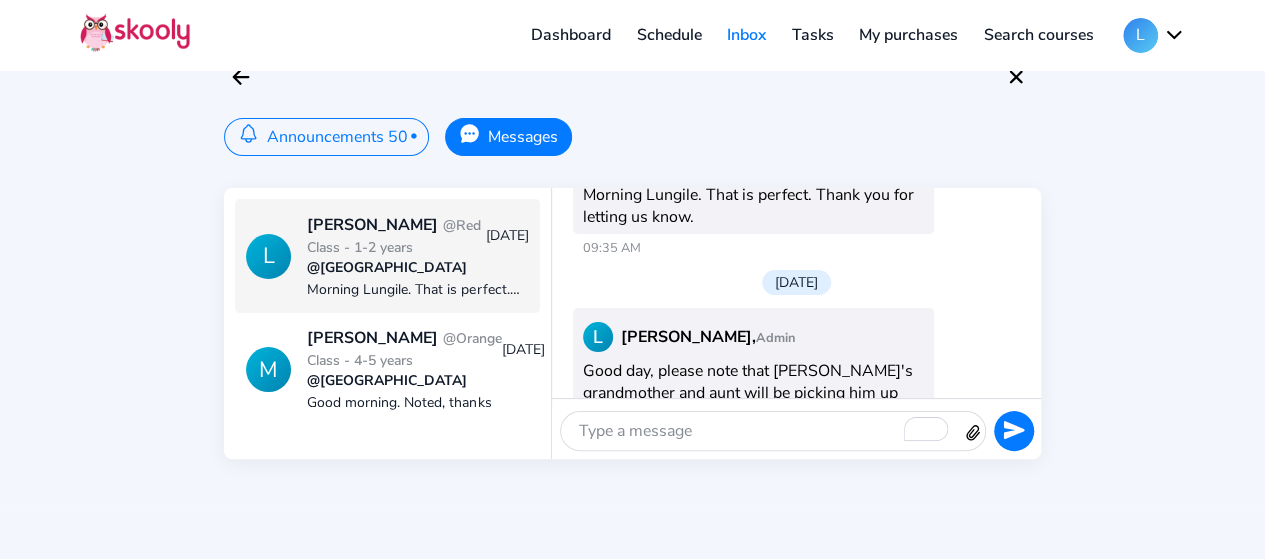 click on "L  [PERSON_NAME],  Admin  Good day, please note that [PERSON_NAME]'s grandmother and aunt will be picking him up from school [DATE]
12:29 PM" at bounding box center [796, 385] 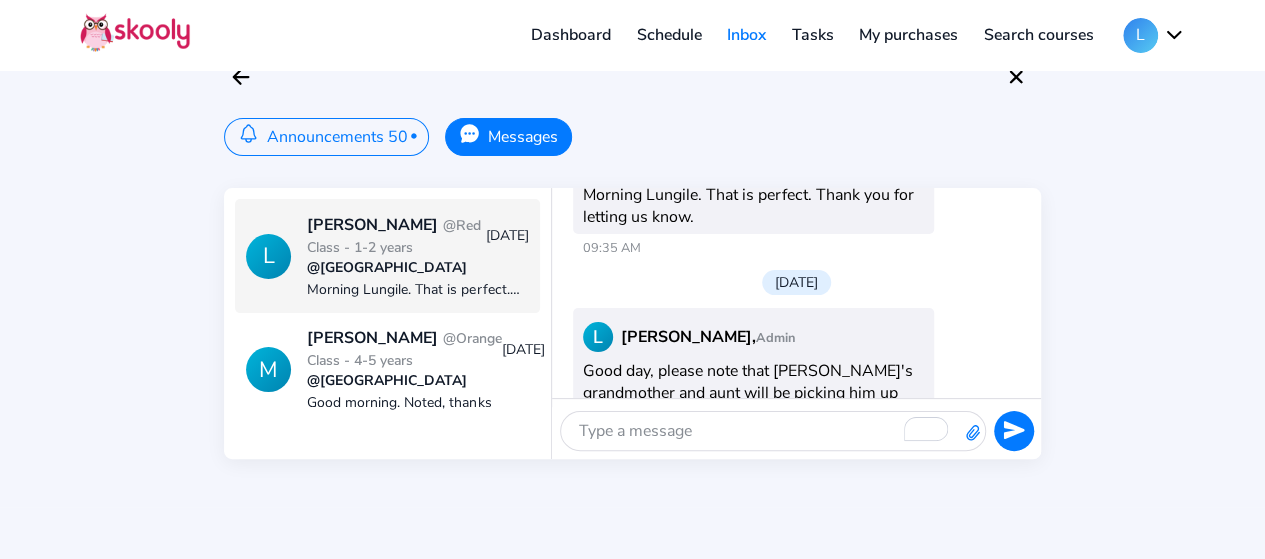 click on "Attach" 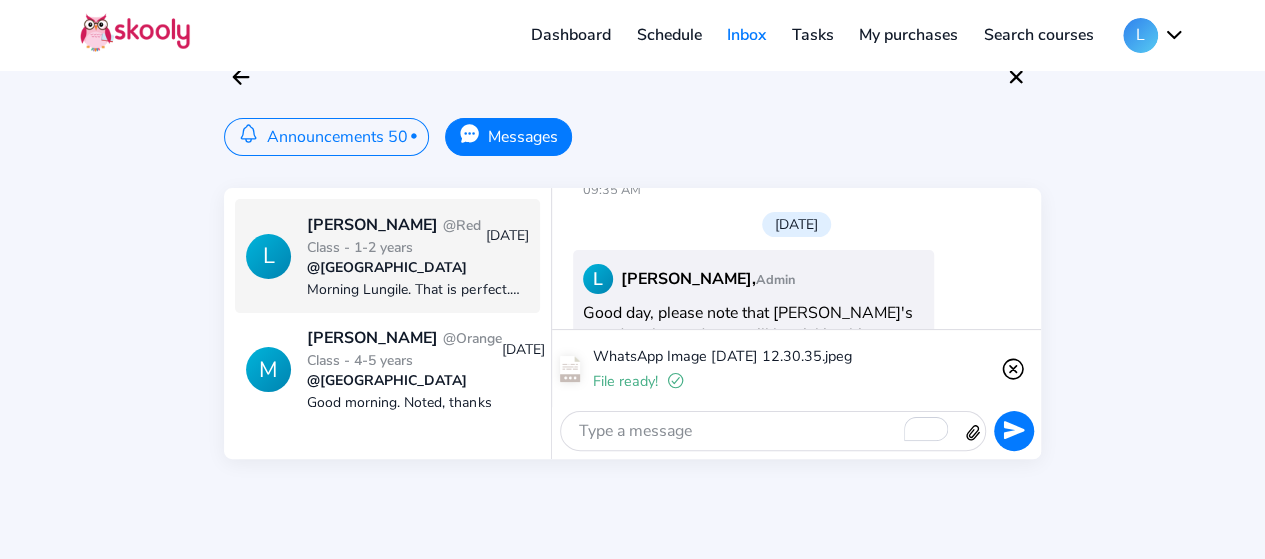 scroll, scrollTop: 1552, scrollLeft: 0, axis: vertical 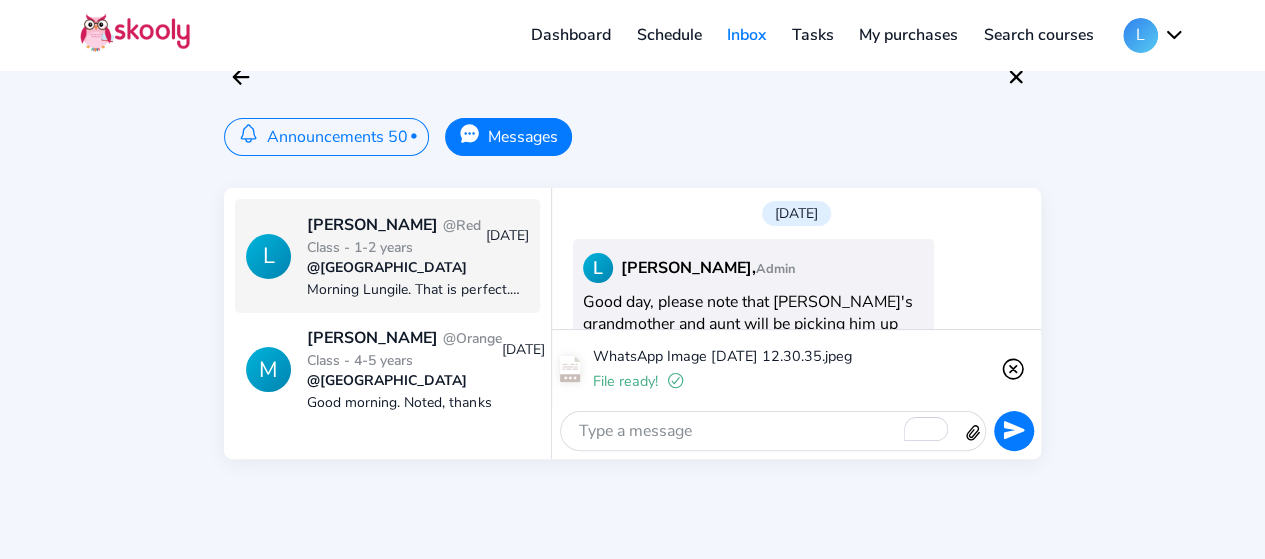click on "Checkmark Circle" 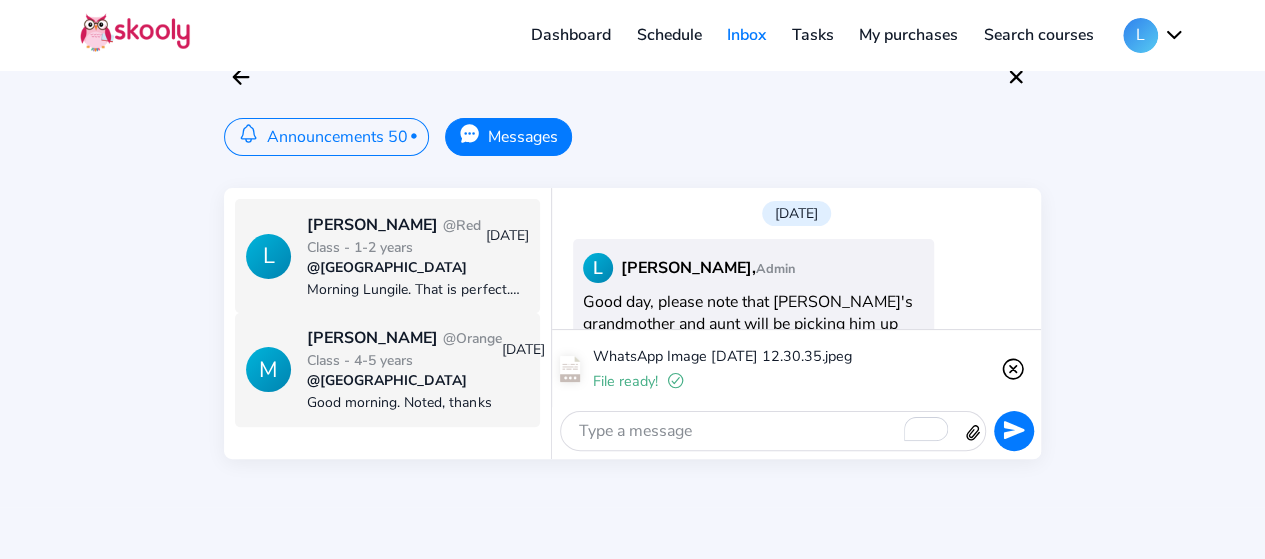click on "Good morning. Noted, thanks" at bounding box center (426, 402) 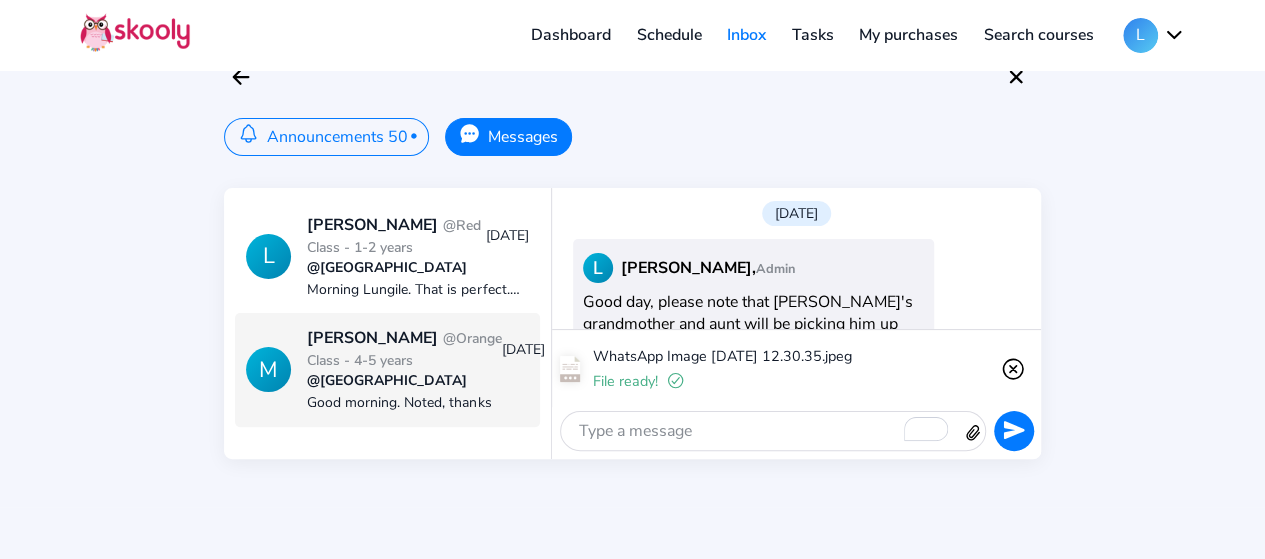 scroll, scrollTop: 1508, scrollLeft: 0, axis: vertical 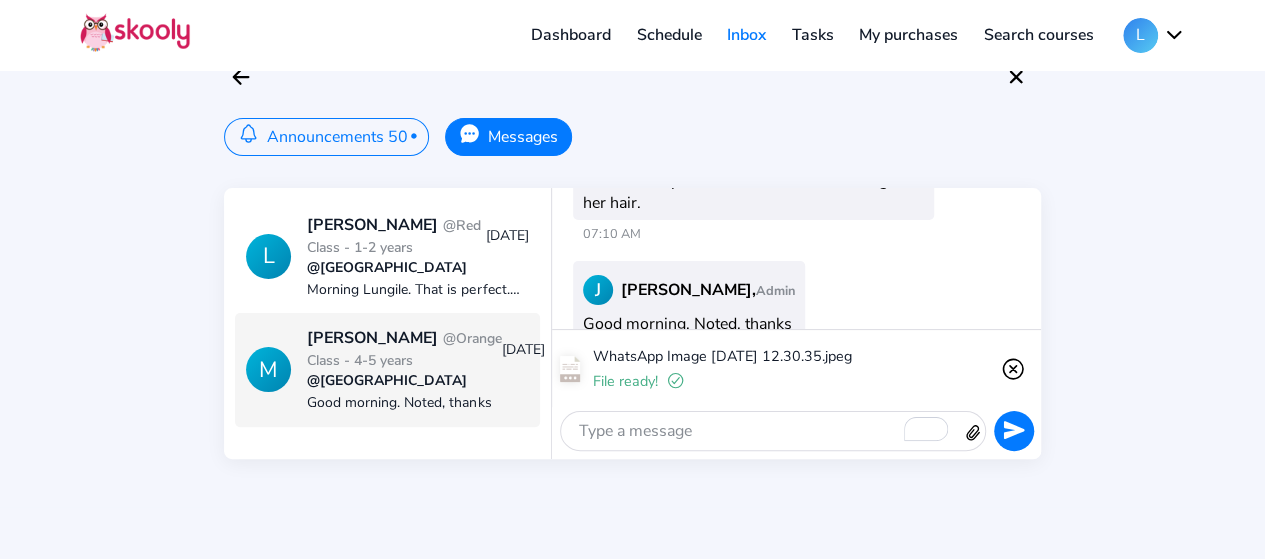 click at bounding box center (761, 431) 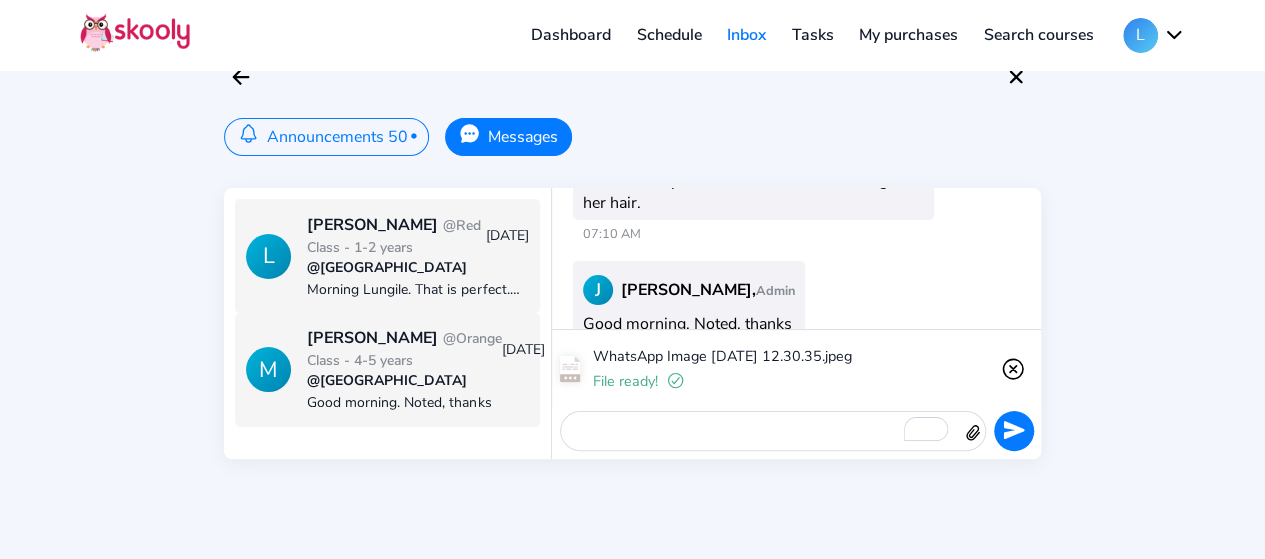 click on "@Red Class - 1-2 years" at bounding box center (394, 236) 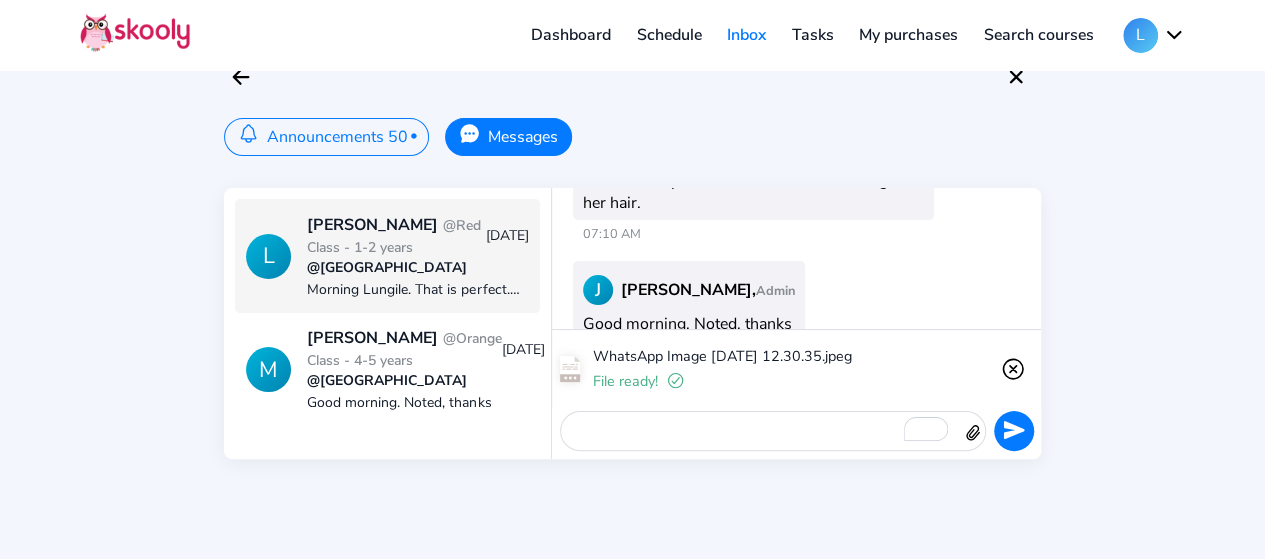 scroll, scrollTop: 1552, scrollLeft: 0, axis: vertical 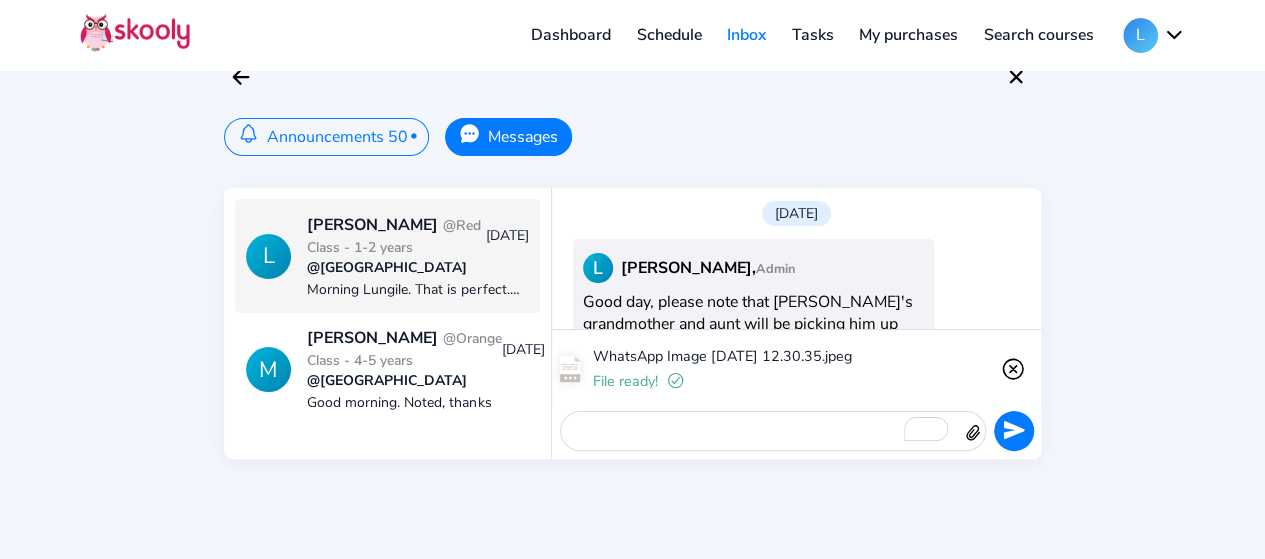 click at bounding box center (761, 431) 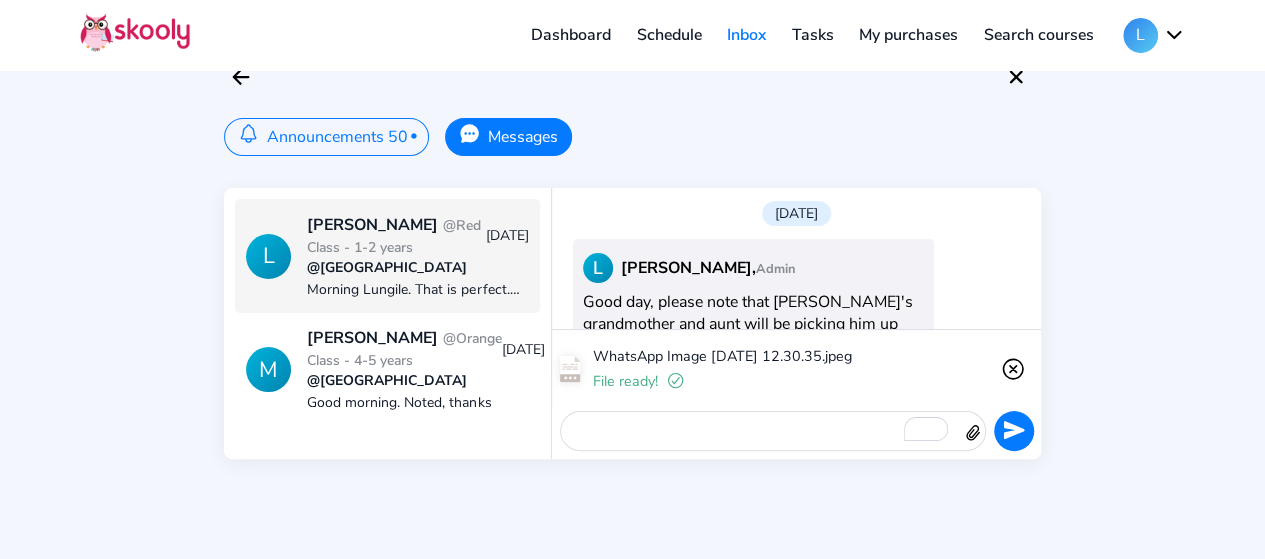 scroll, scrollTop: 1552, scrollLeft: 0, axis: vertical 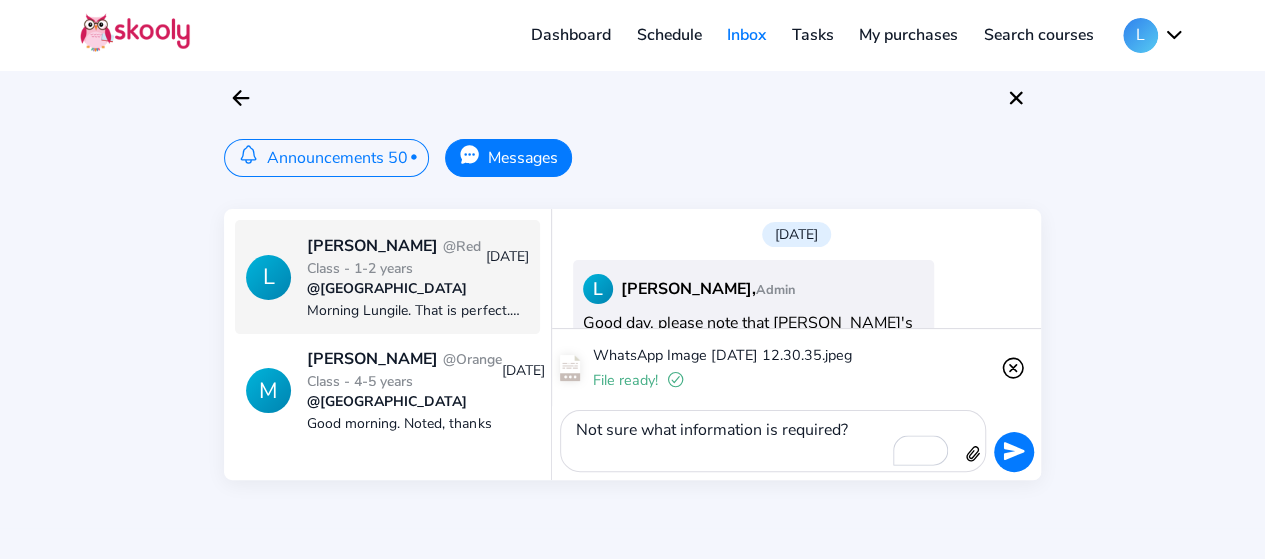 click on "Send" 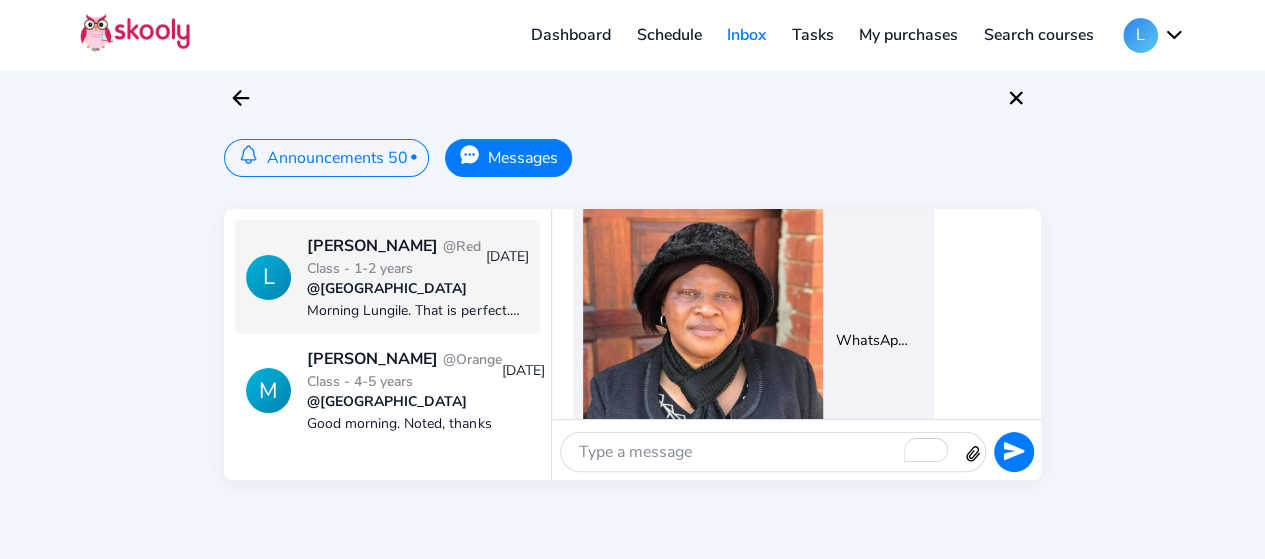 scroll, scrollTop: 1948, scrollLeft: 0, axis: vertical 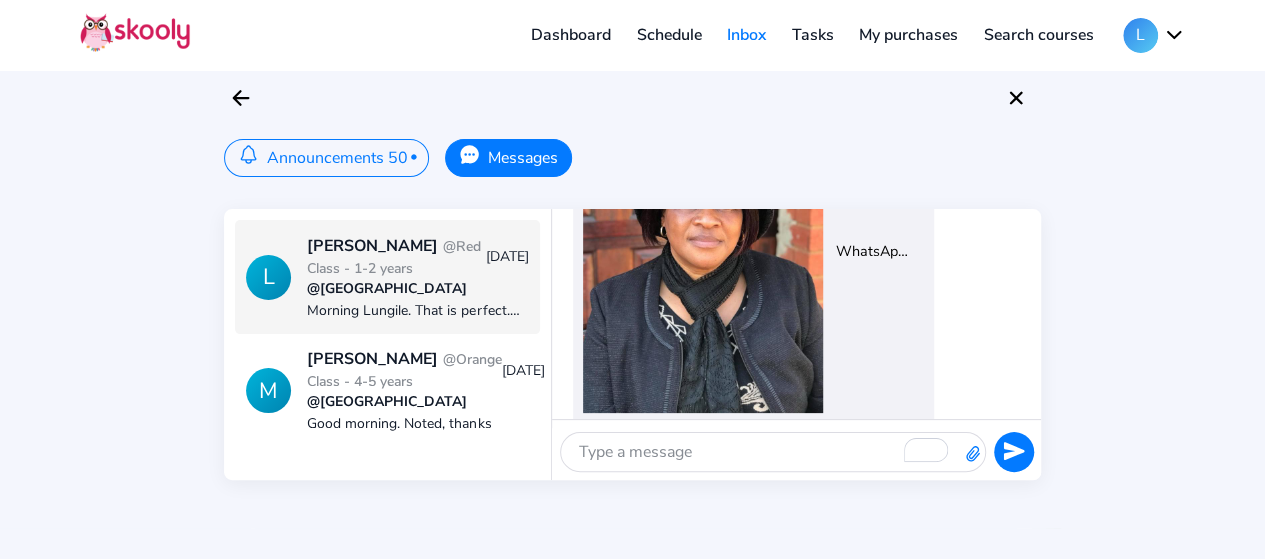 click on "Attach" 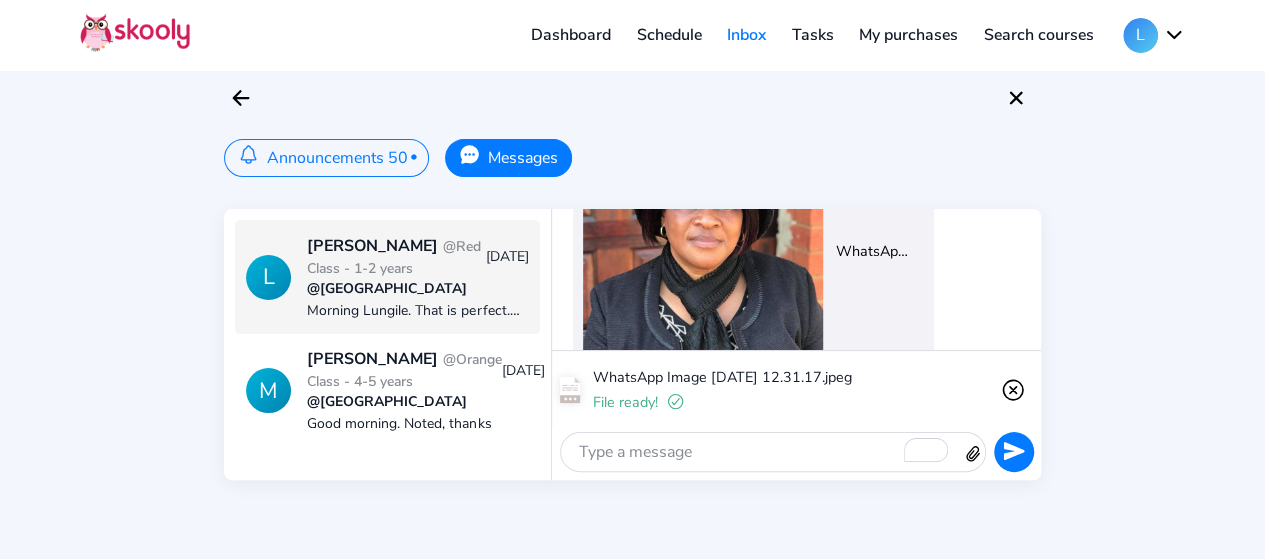 click at bounding box center [761, 452] 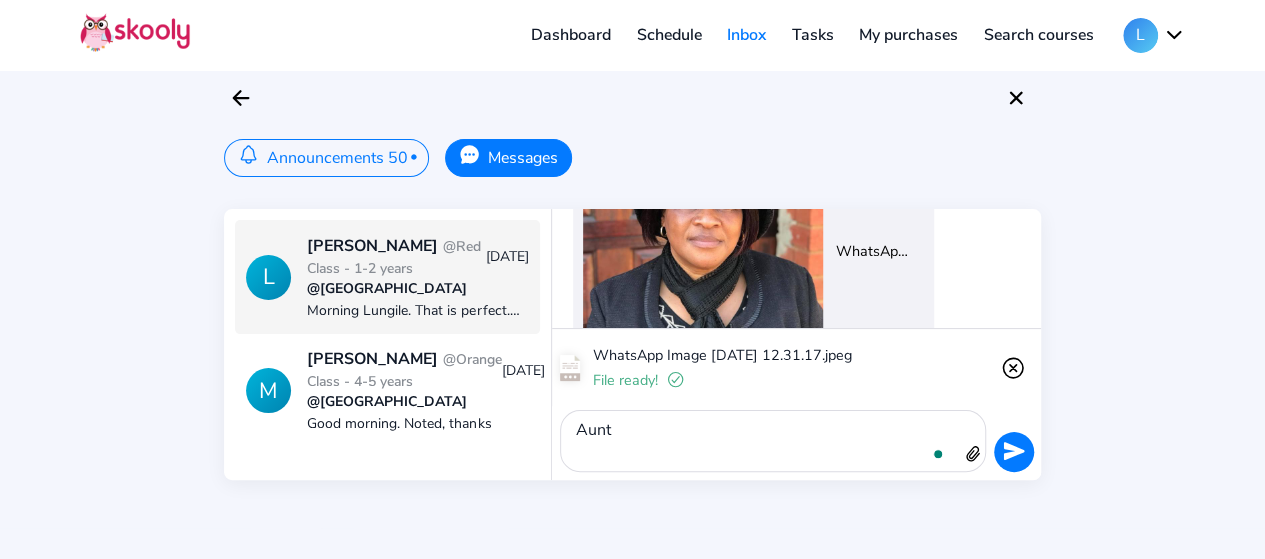 scroll, scrollTop: 10, scrollLeft: 0, axis: vertical 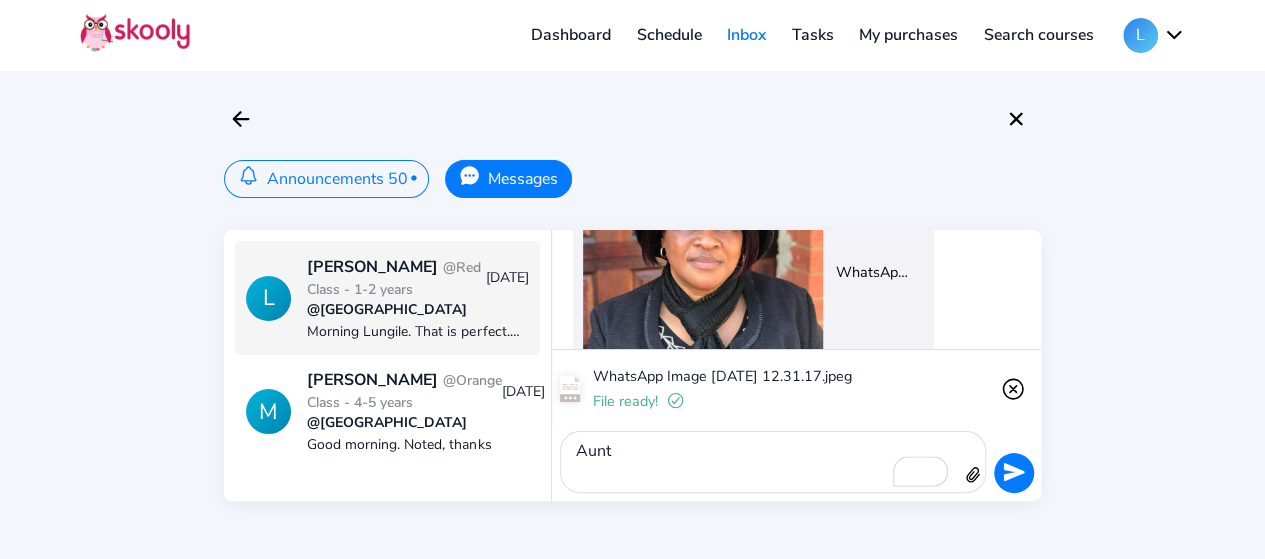 click 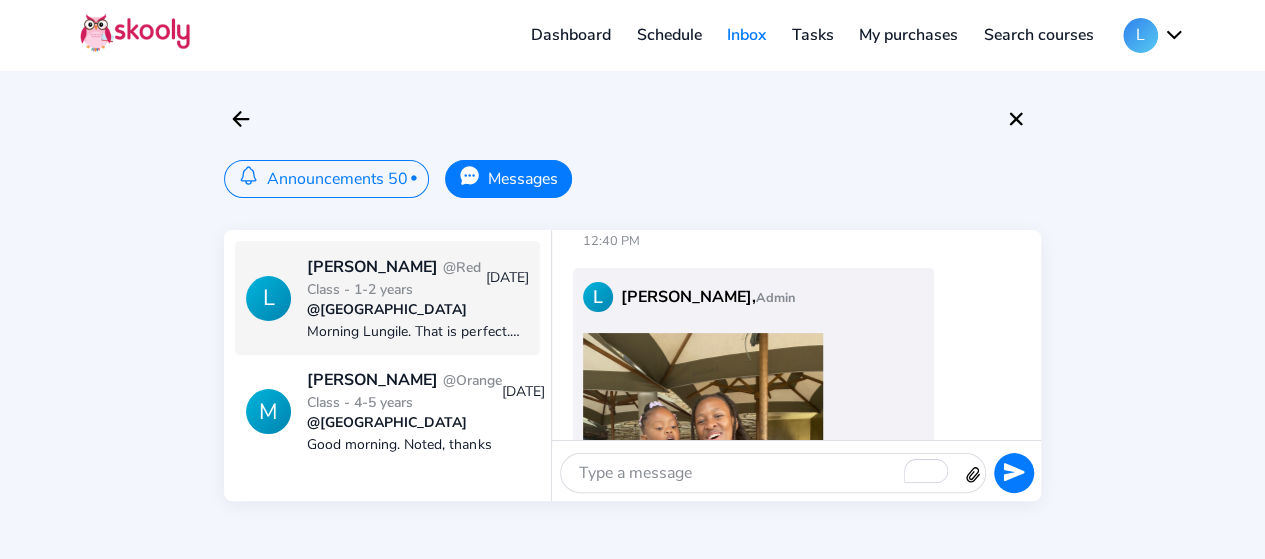 scroll, scrollTop: 2412, scrollLeft: 0, axis: vertical 